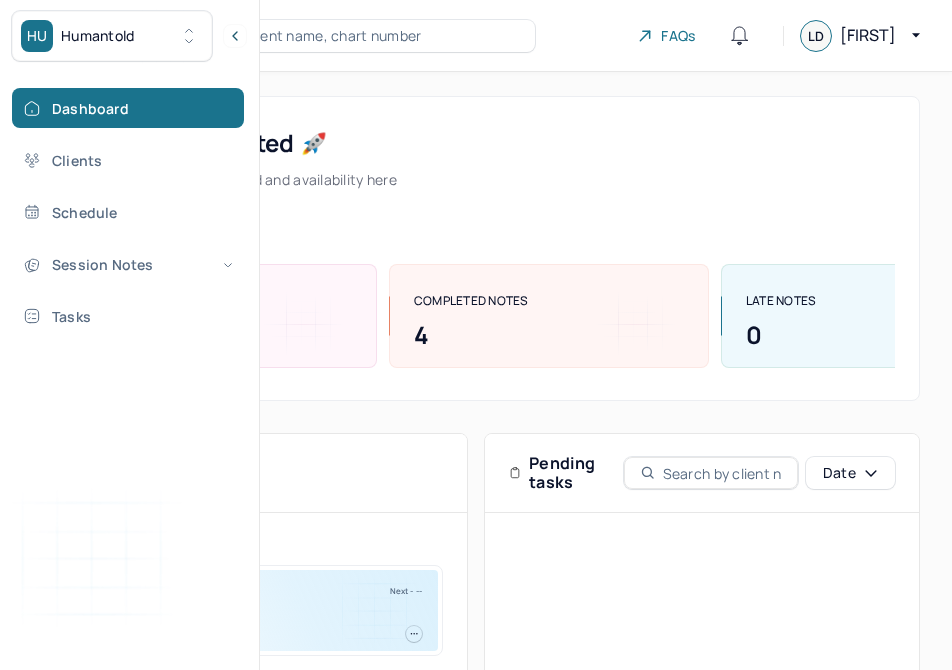 scroll, scrollTop: 273, scrollLeft: 0, axis: vertical 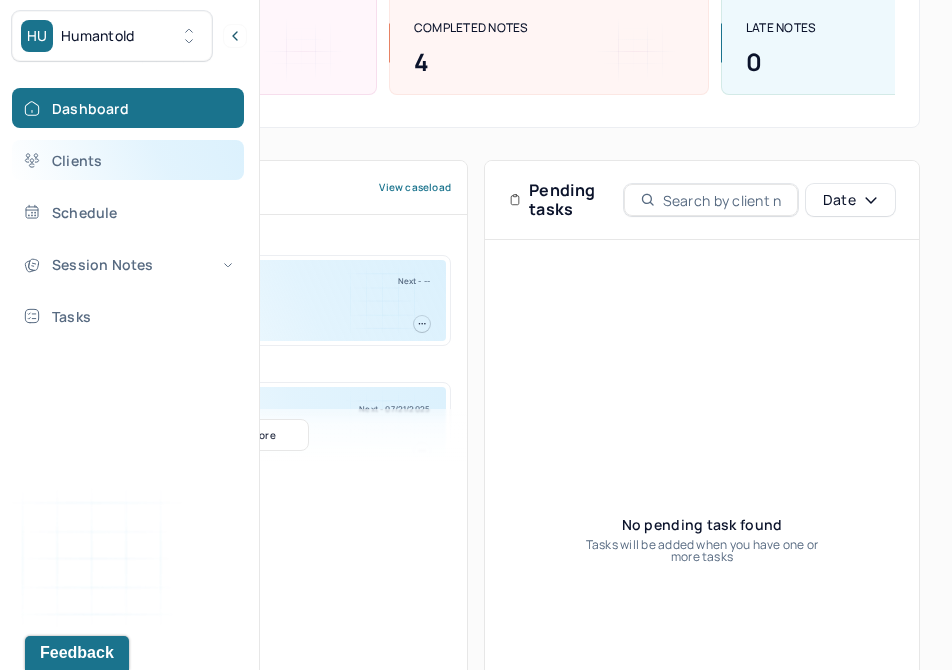 click on "Clients" at bounding box center (128, 160) 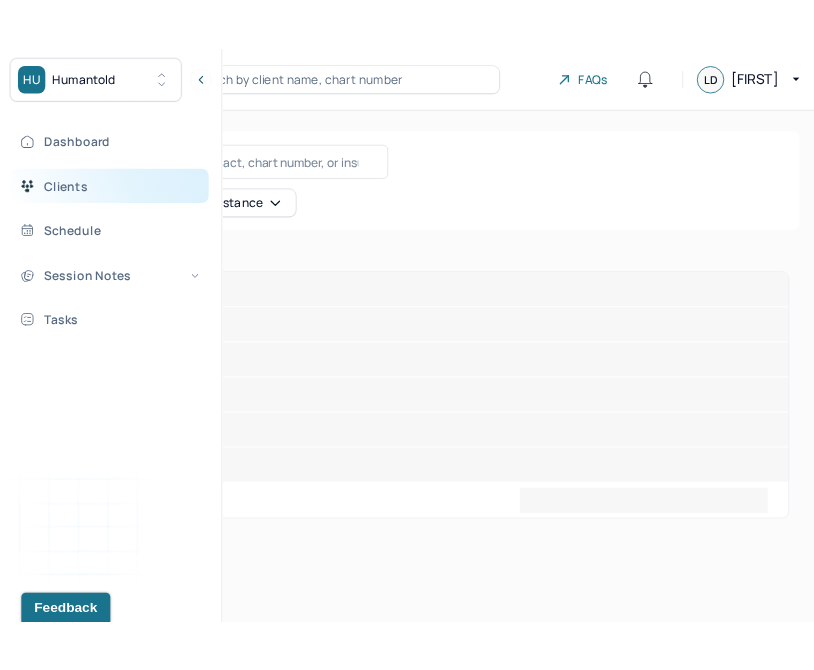 scroll, scrollTop: 0, scrollLeft: 0, axis: both 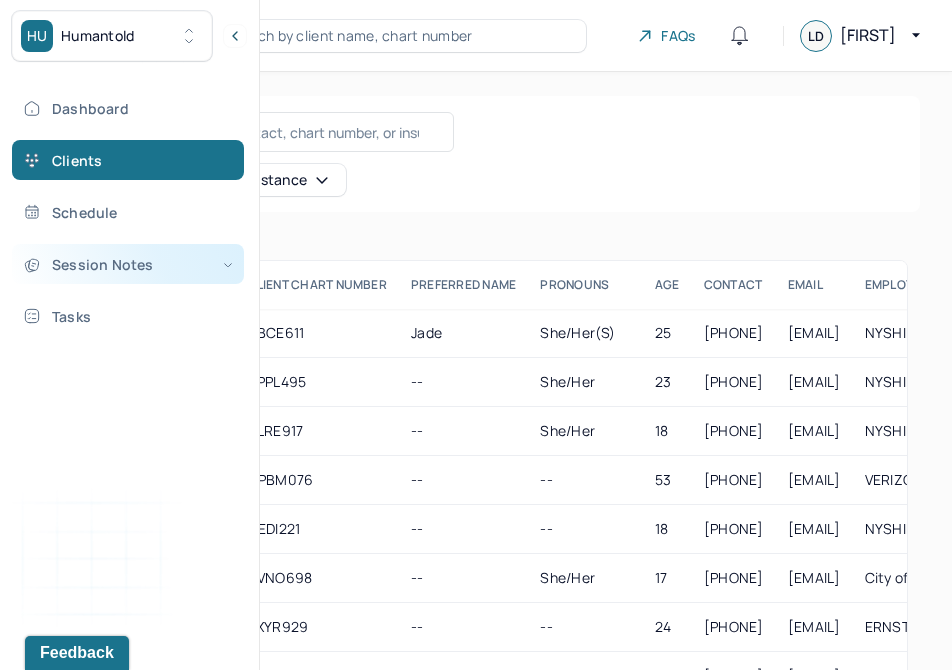 click on "Session Notes" at bounding box center (128, 264) 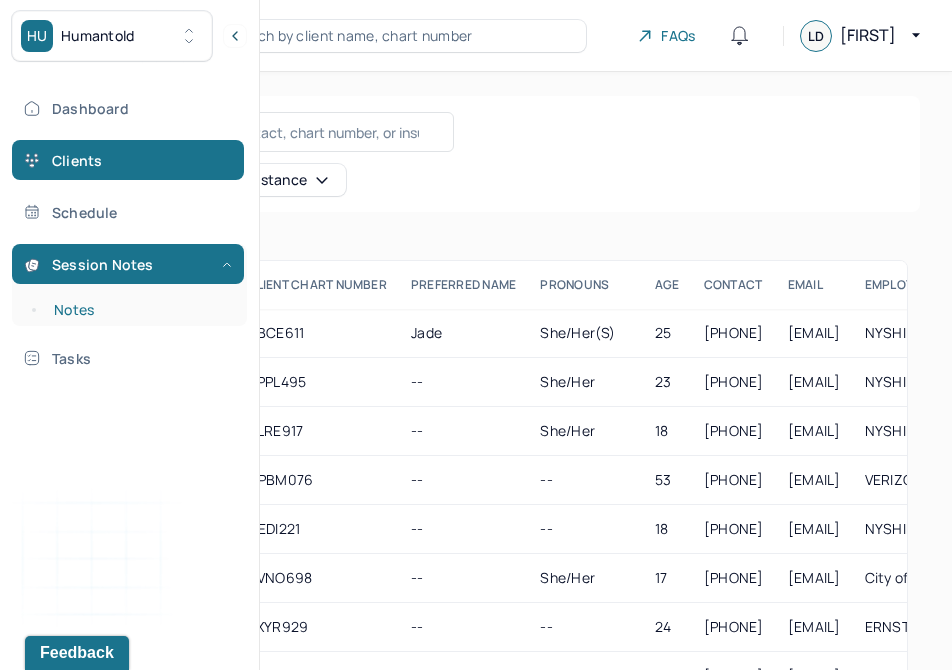 click on "Notes" at bounding box center [139, 310] 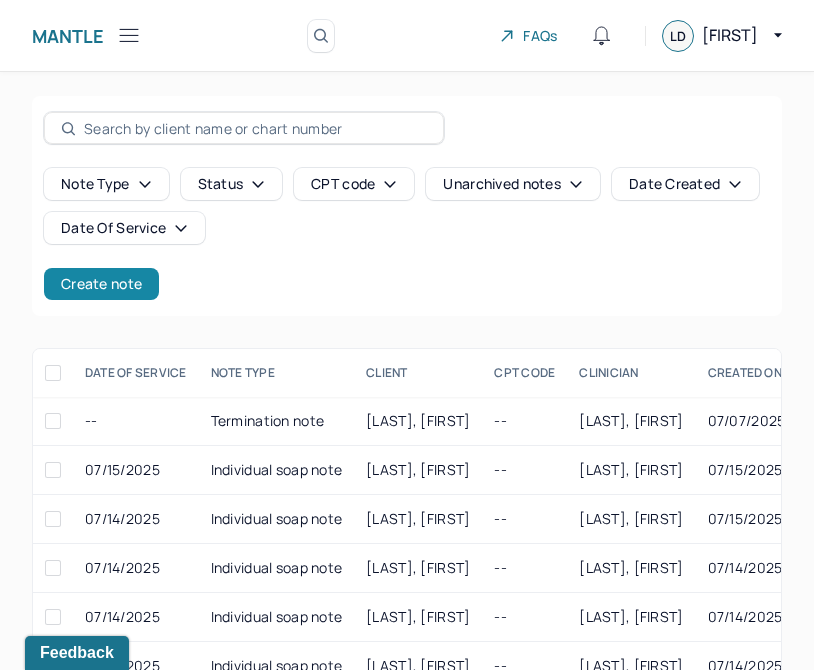 click on "Create note" at bounding box center [101, 284] 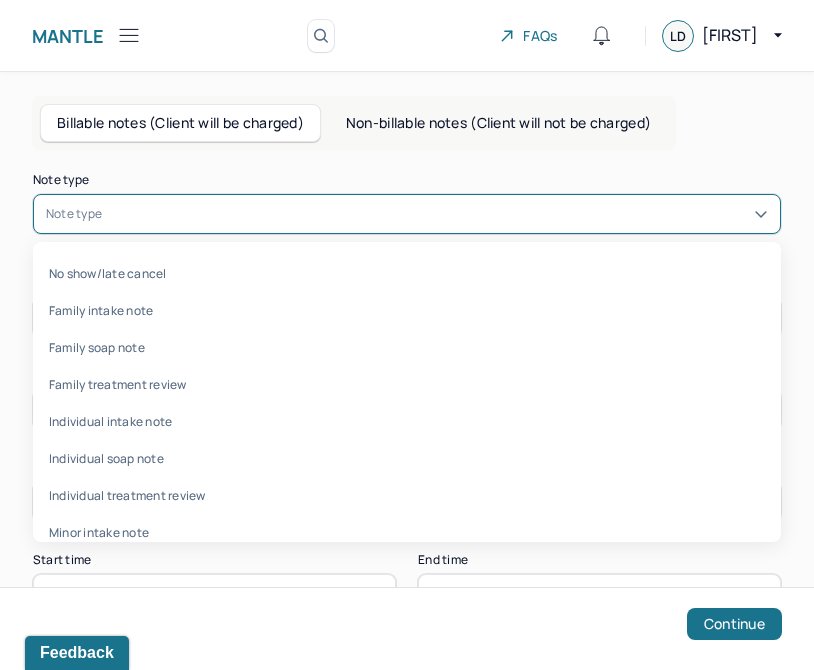 click on "Note type" at bounding box center (407, 214) 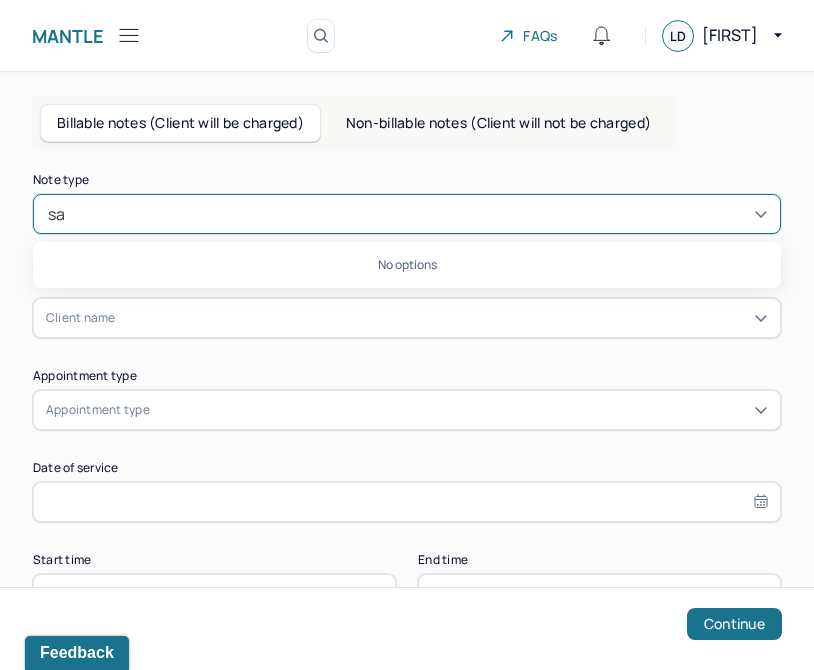 type on "s" 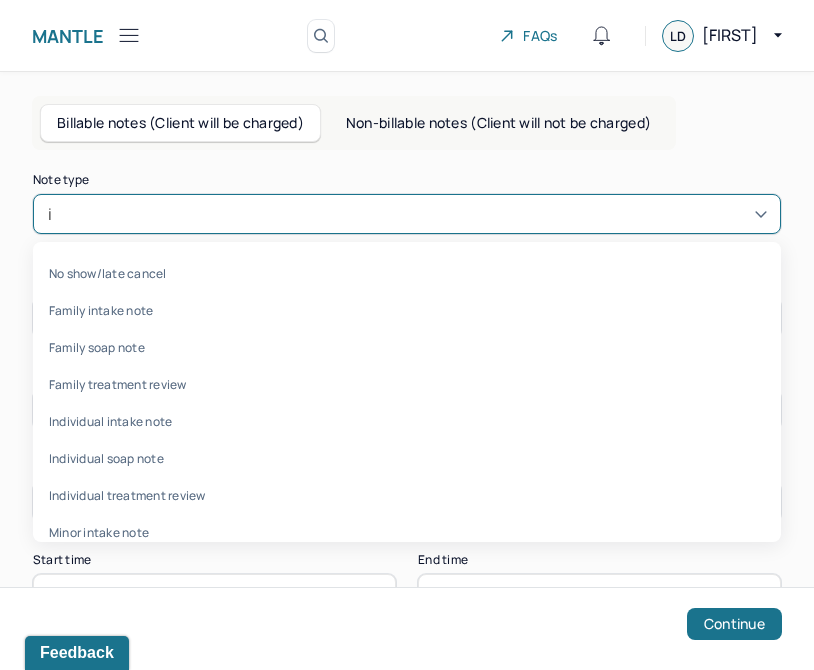 type on "in" 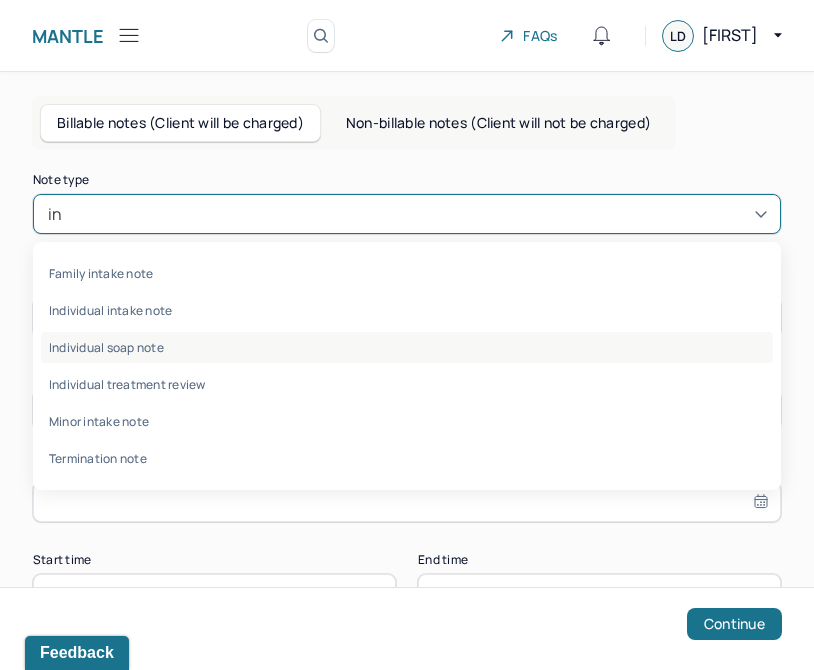 click on "Individual soap note" at bounding box center (407, 347) 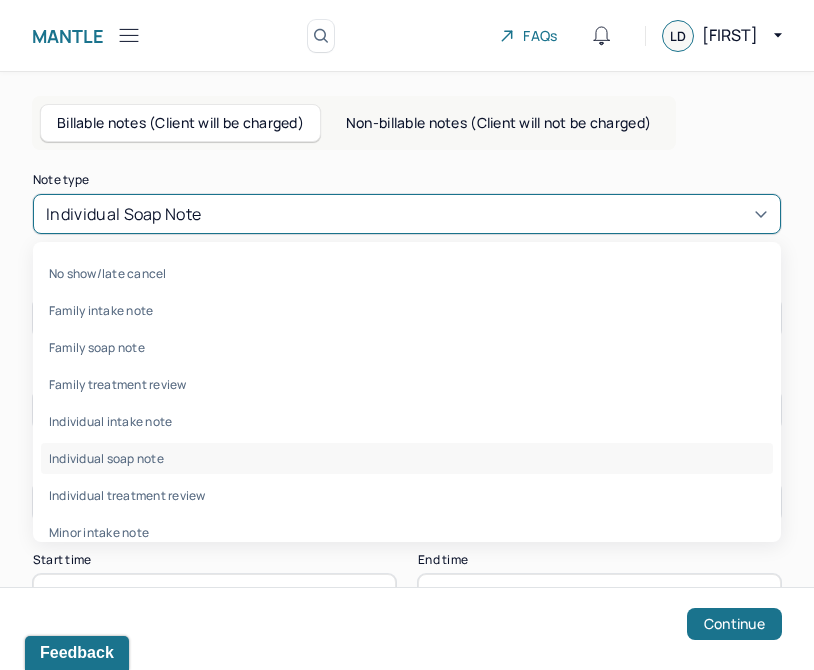click at bounding box center [486, 214] 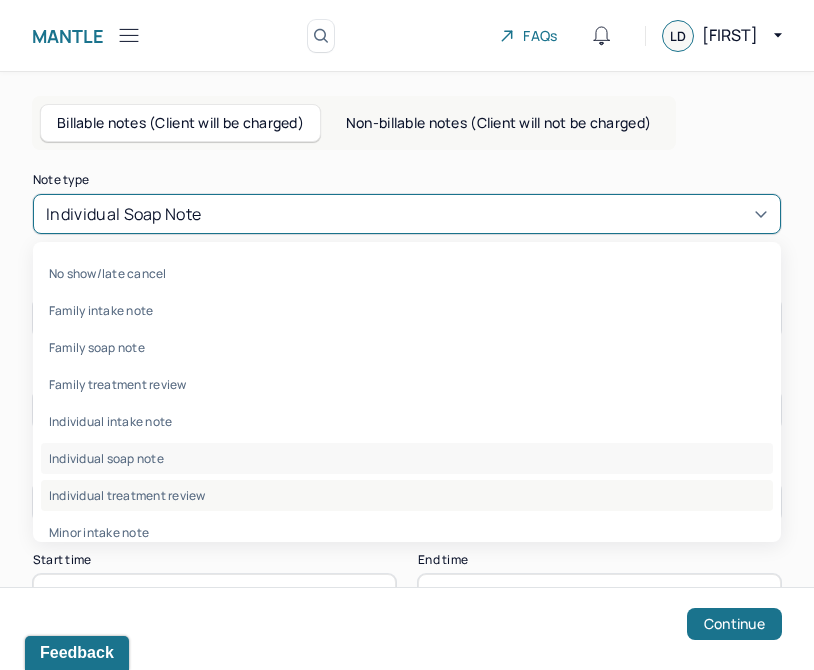 click on "Individual treatment review" at bounding box center (407, 495) 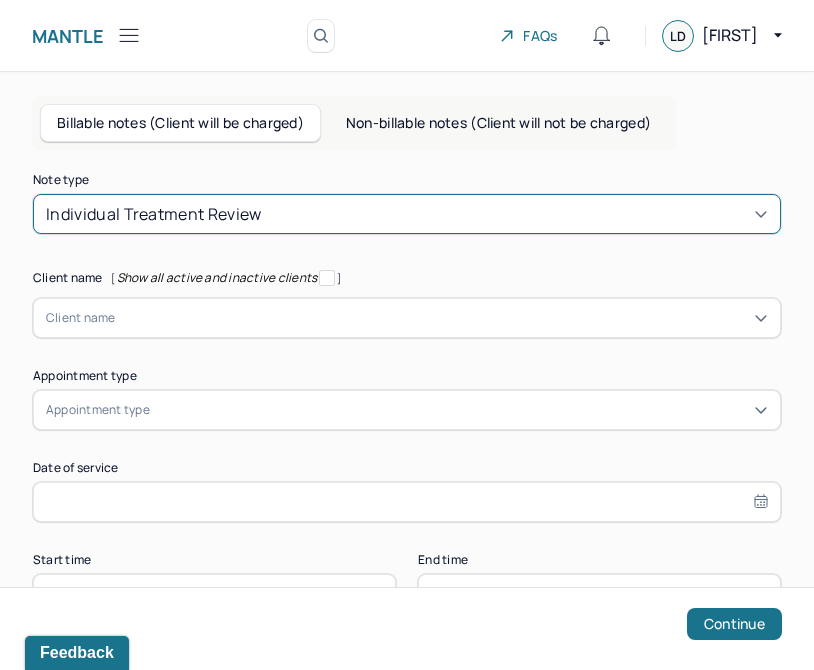 click on "Individual treatment review" at bounding box center [154, 214] 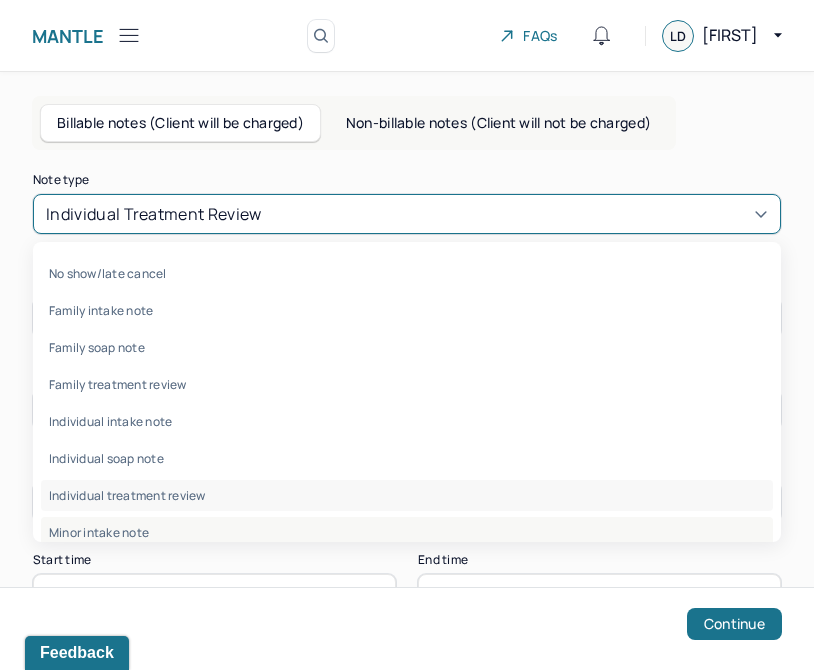 click on "Minor intake note" at bounding box center [407, 532] 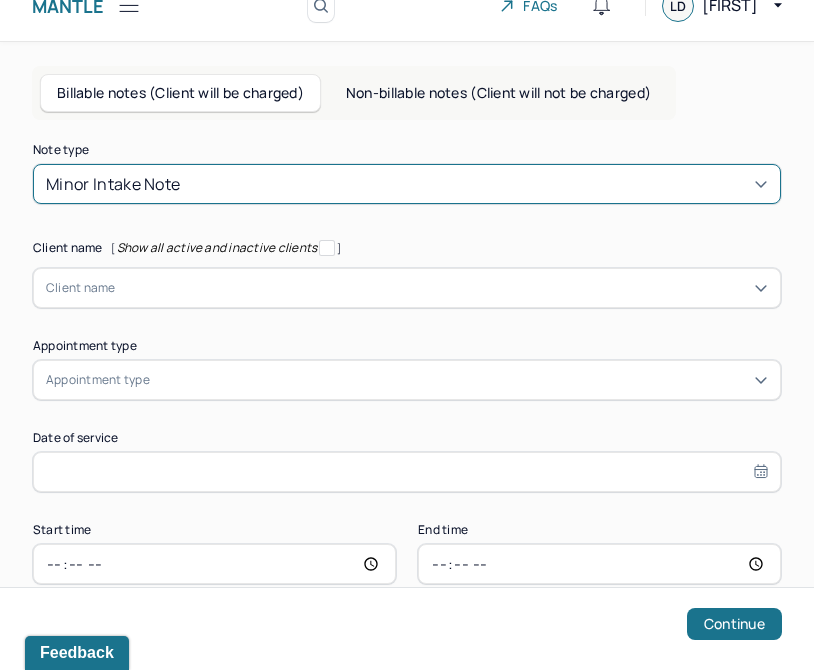scroll, scrollTop: 31, scrollLeft: 0, axis: vertical 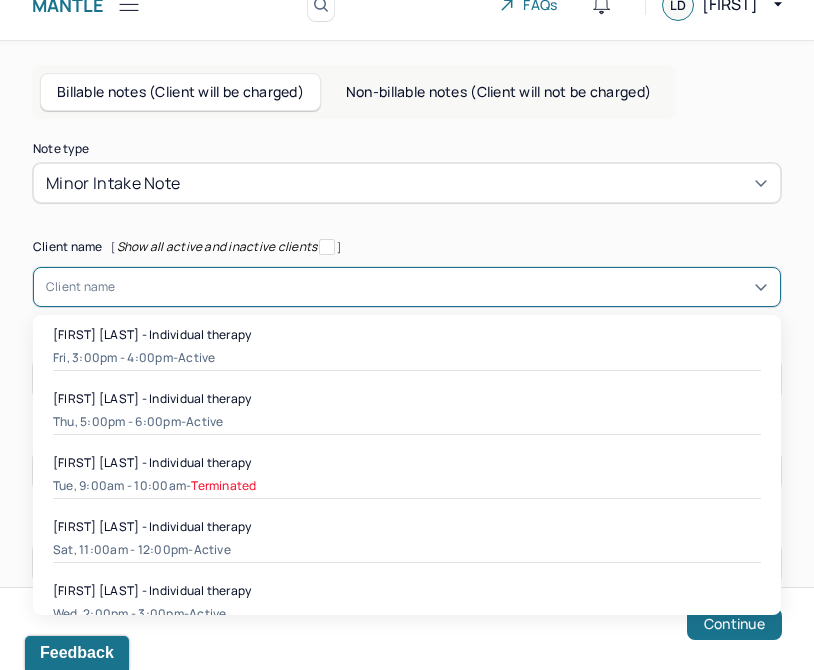 click at bounding box center (442, 287) 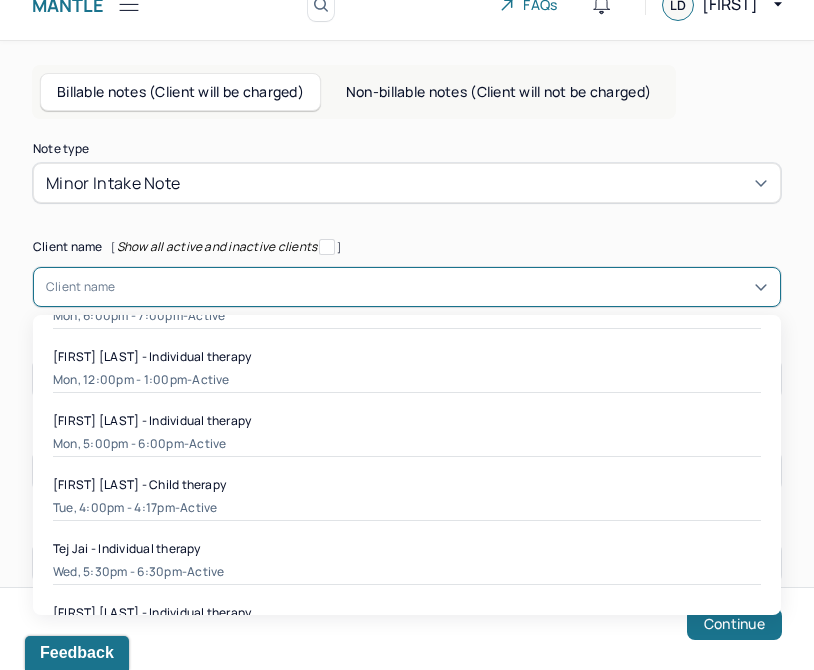 scroll, scrollTop: 748, scrollLeft: 0, axis: vertical 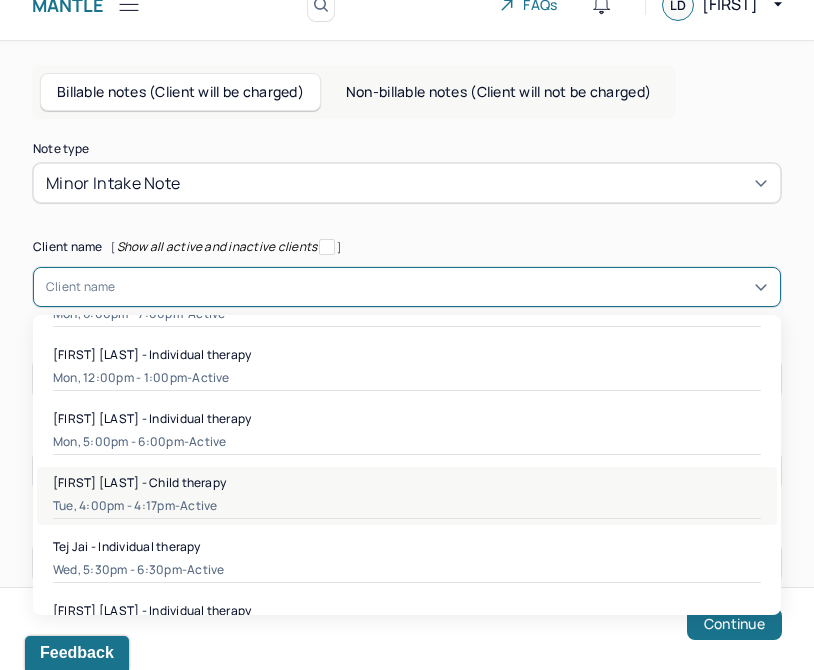click on "[FIRST] [LAST] - Child therapy" at bounding box center [139, 482] 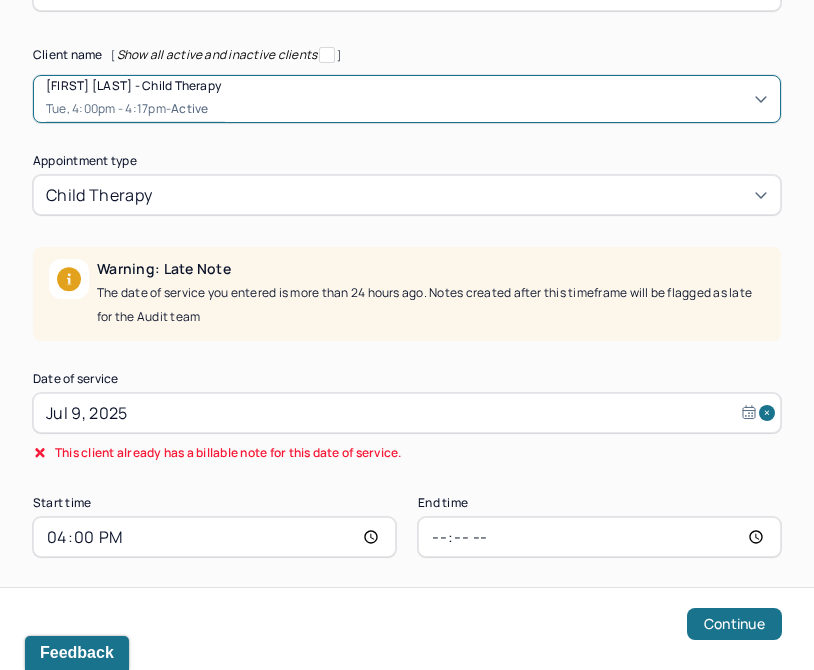 scroll, scrollTop: 239, scrollLeft: 0, axis: vertical 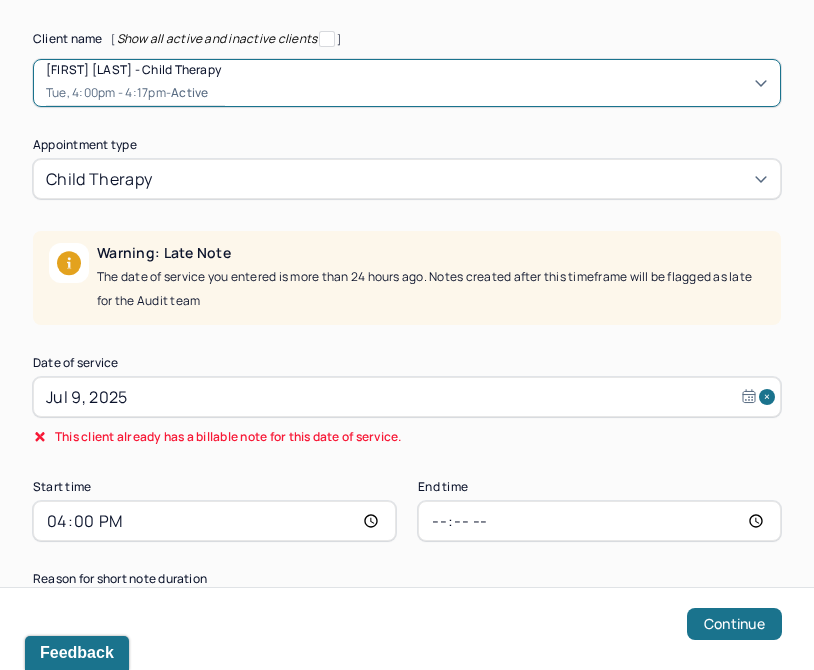 click on "Jul 9, 2025" at bounding box center [407, 397] 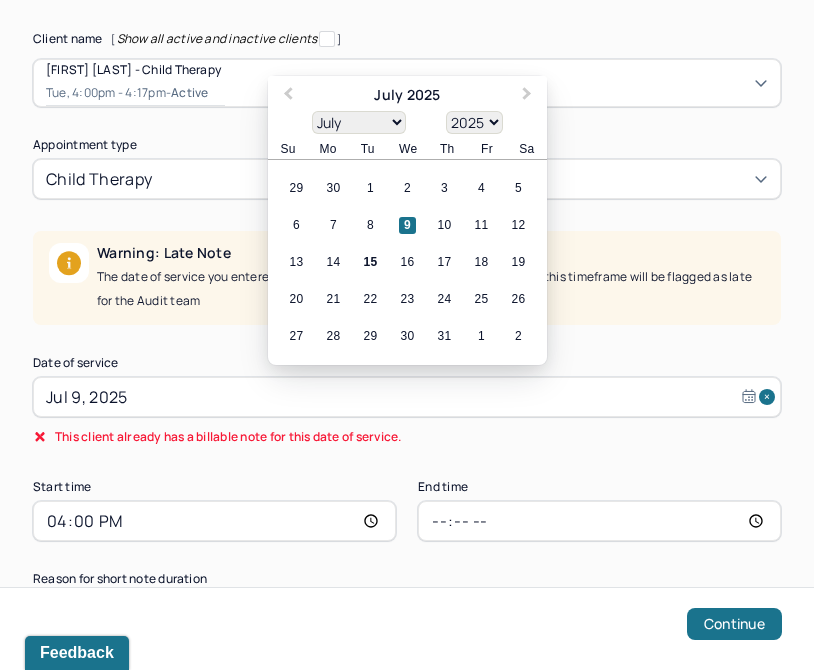 click on "The date of service you entered is more than 24 hours ago. Notes created after this timeframe will be flagged as late for the Audit team" at bounding box center [431, 289] 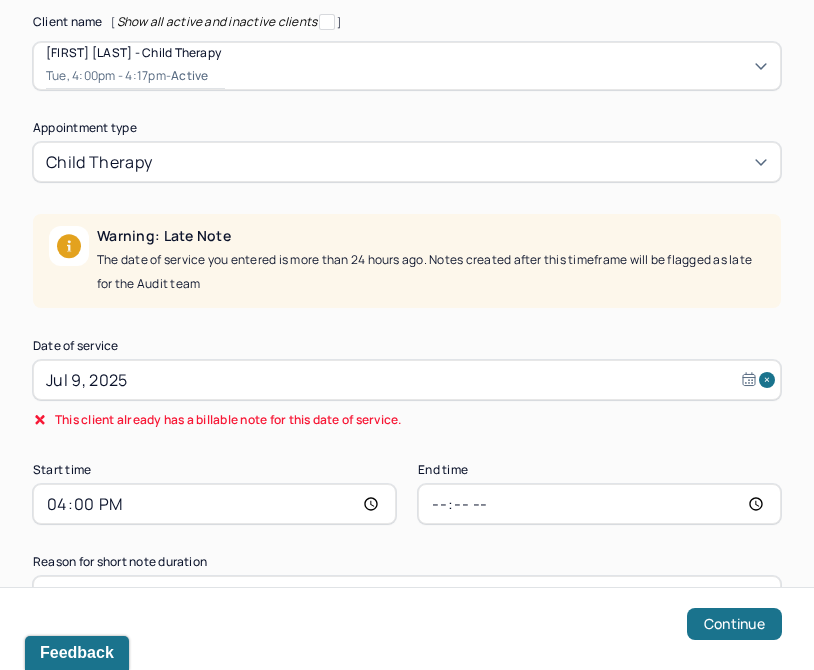 scroll, scrollTop: 326, scrollLeft: 0, axis: vertical 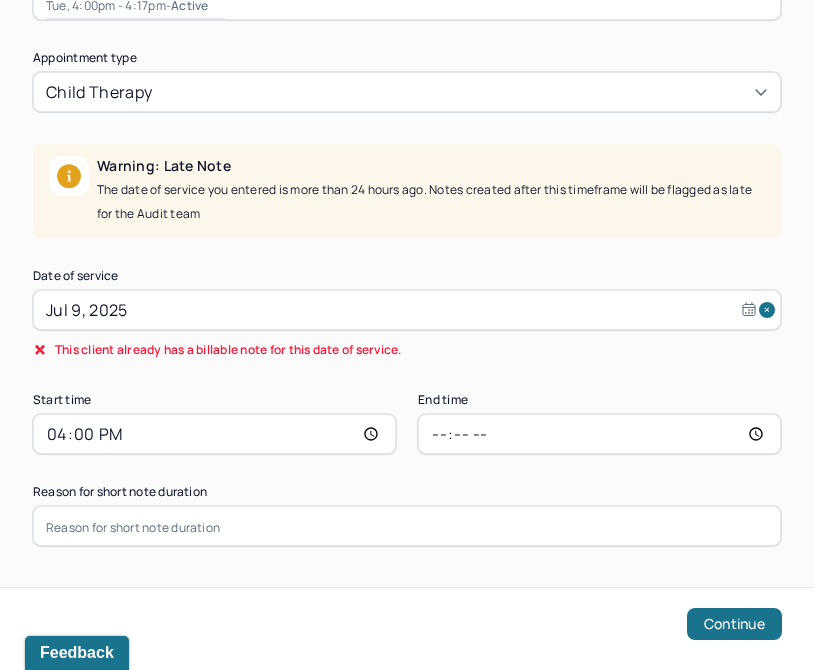 select on "6" 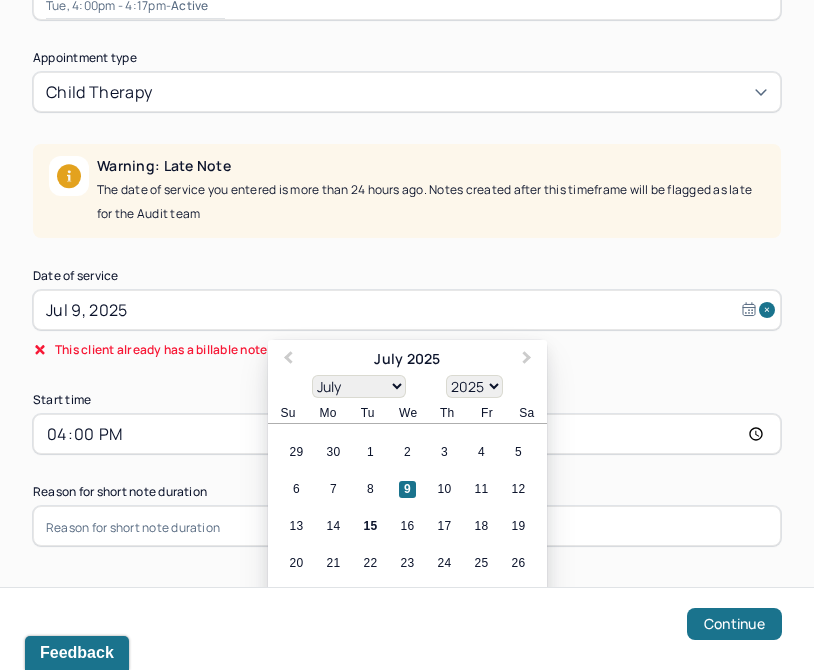 click on "Jul 9, 2025" at bounding box center (407, 310) 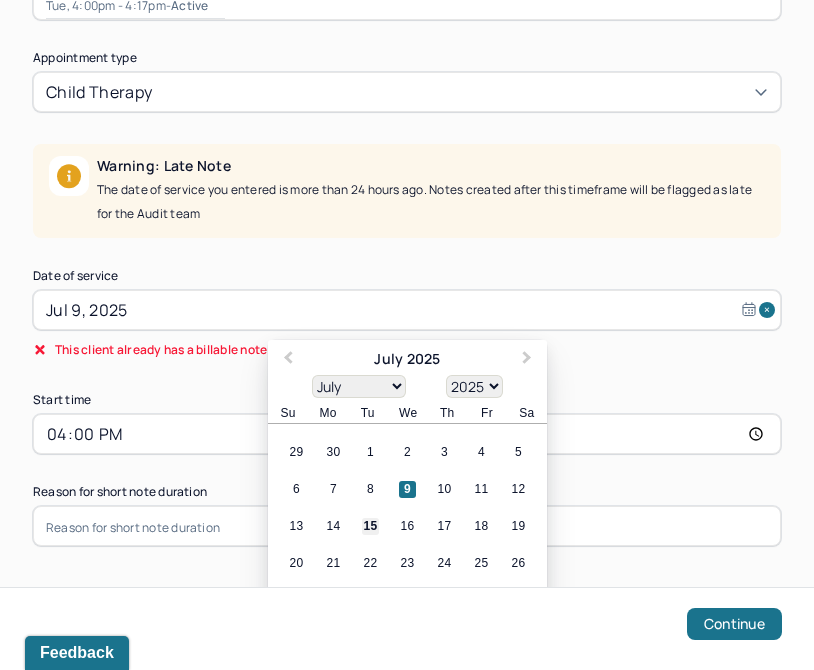 click on "15" at bounding box center [370, 526] 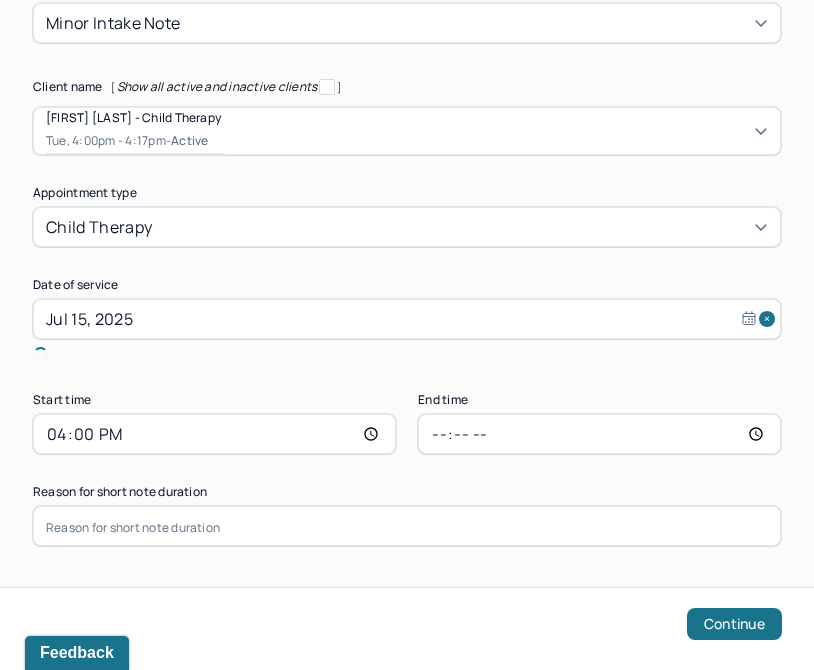 scroll, scrollTop: 168, scrollLeft: 0, axis: vertical 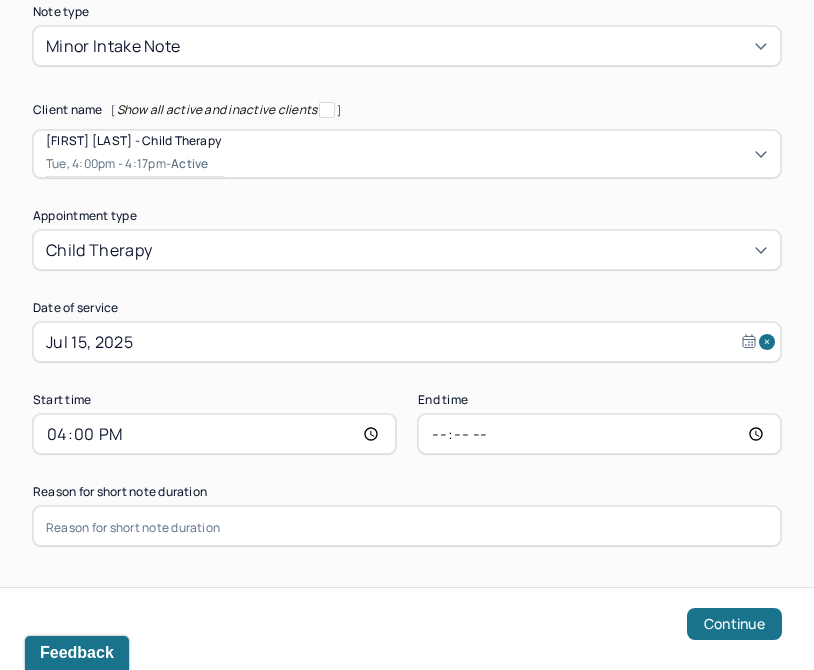 click on "16:00" at bounding box center [214, 434] 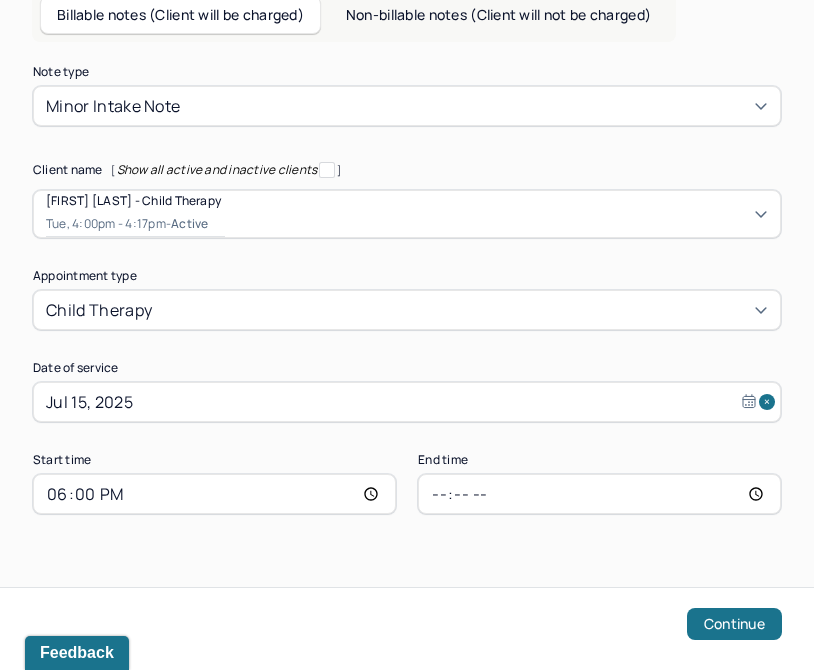 scroll, scrollTop: 108, scrollLeft: 0, axis: vertical 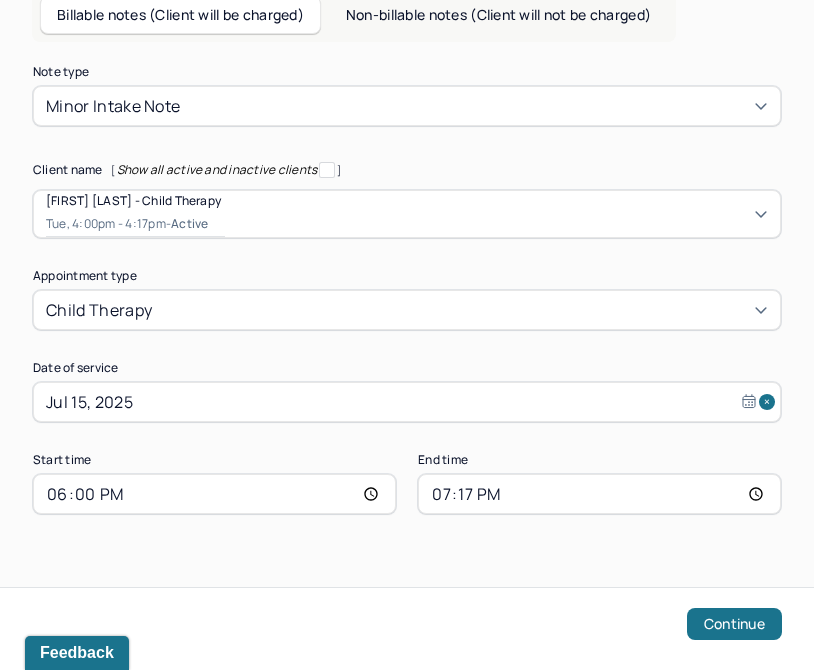 type on "19:00" 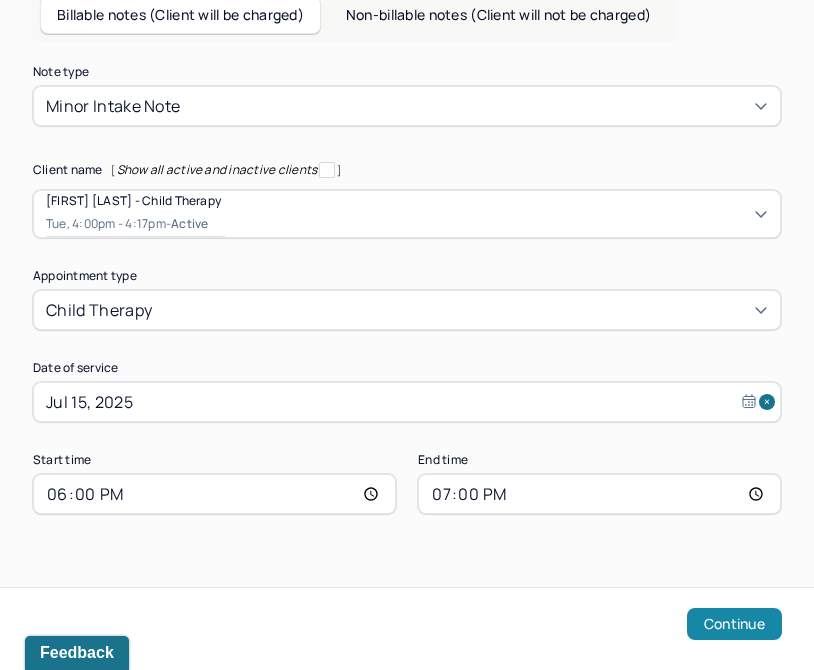 click on "Continue" at bounding box center [734, 624] 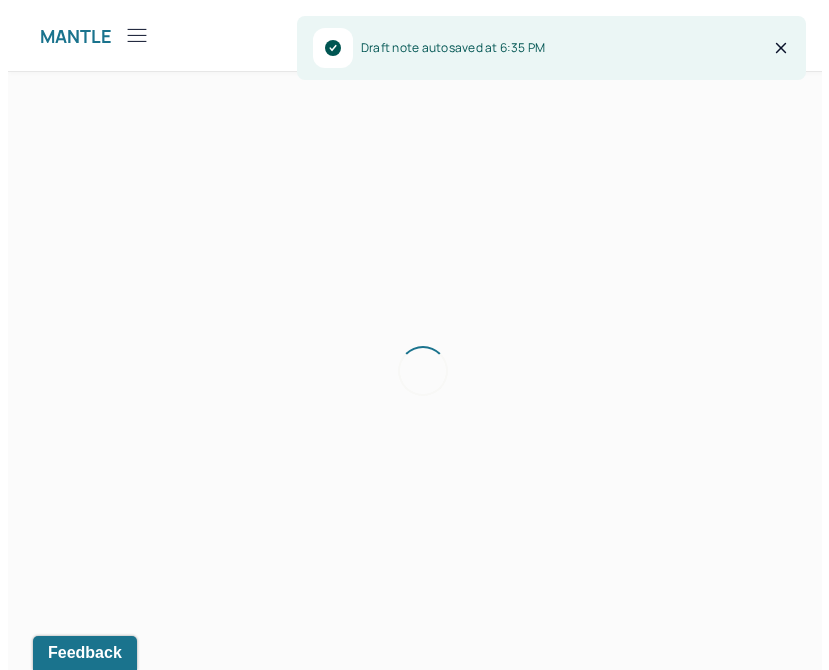 scroll, scrollTop: 0, scrollLeft: 0, axis: both 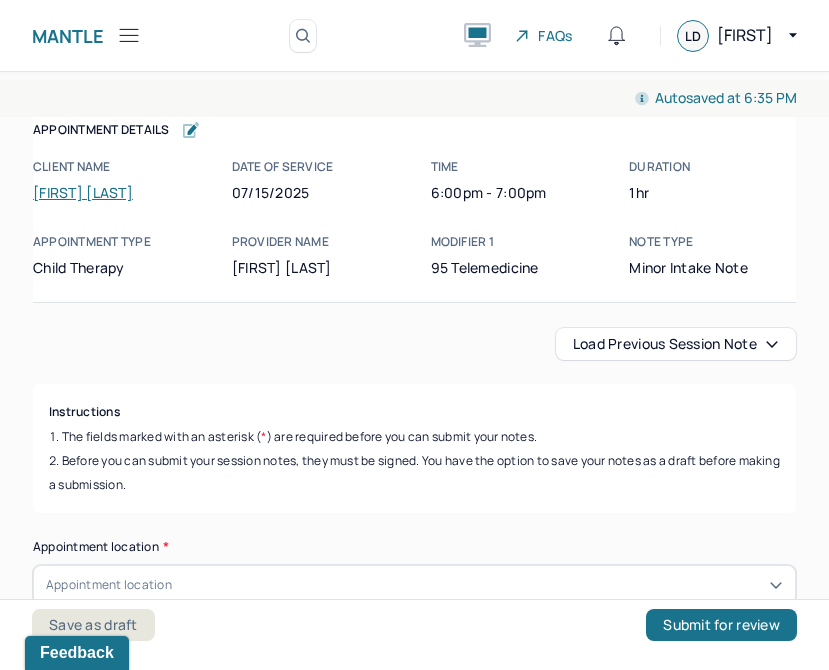 click on "Load previous session note" at bounding box center (676, 344) 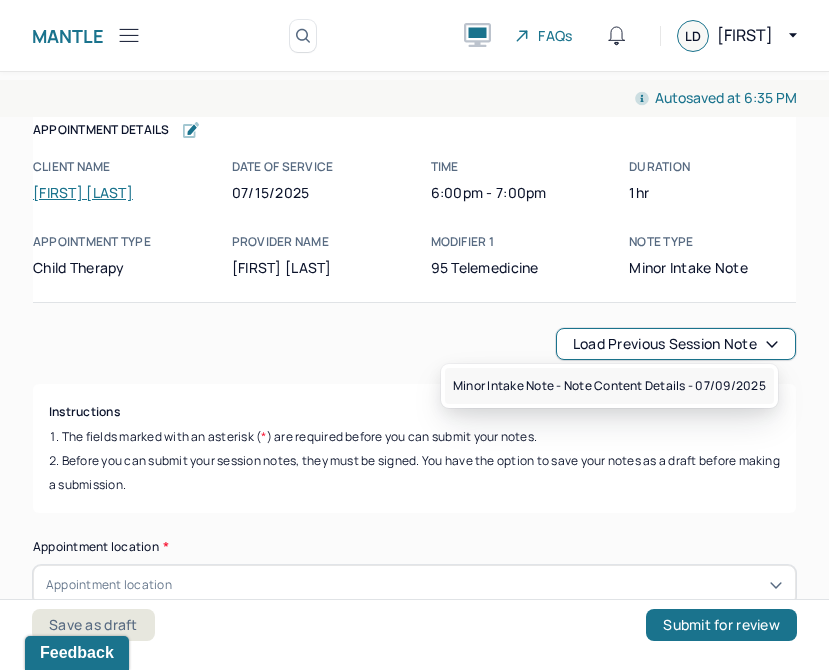 click on "Minor intake note   - Note content Details -   07/09/2025" at bounding box center (609, 386) 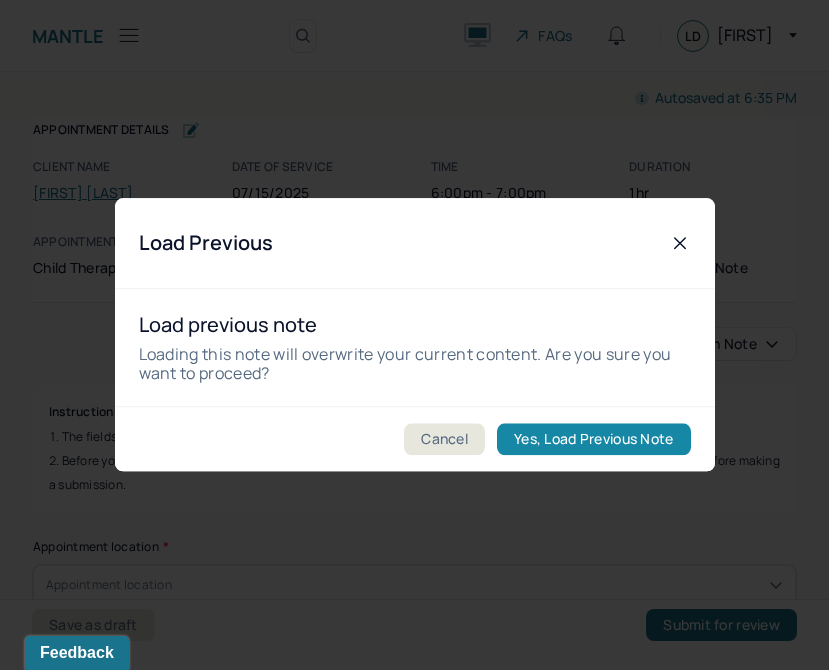 click on "Yes, Load Previous Note" at bounding box center [593, 440] 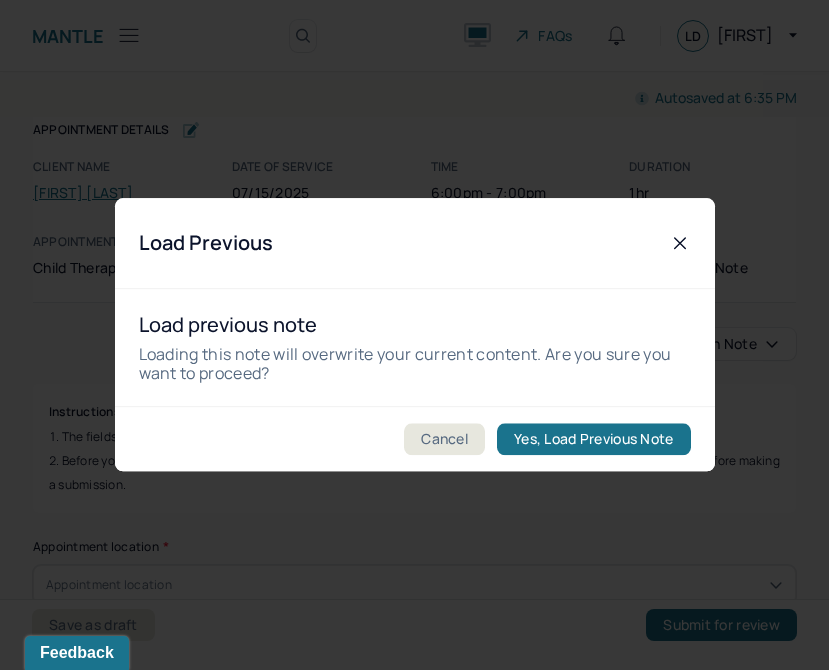 type on "Client is looking for help with time and stress management. She is also suffering with anxiety and emotional regulation." 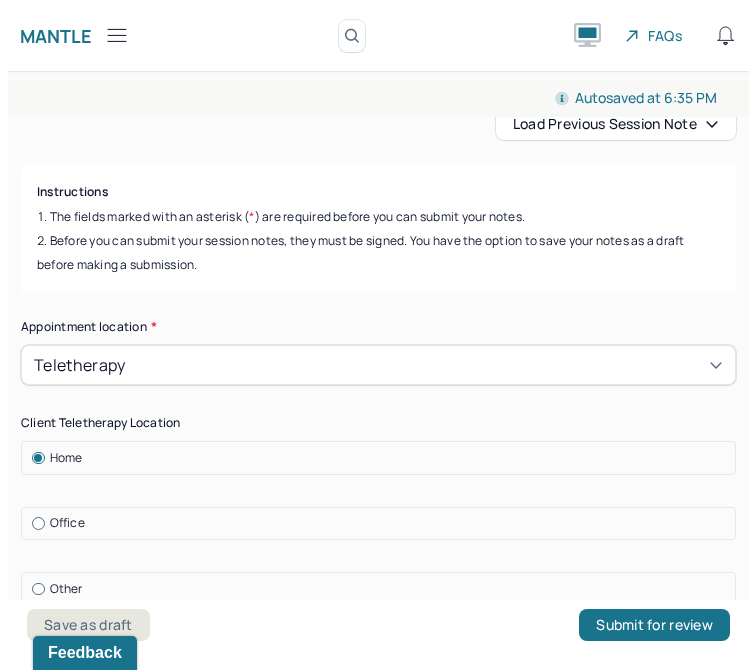 scroll, scrollTop: 0, scrollLeft: 0, axis: both 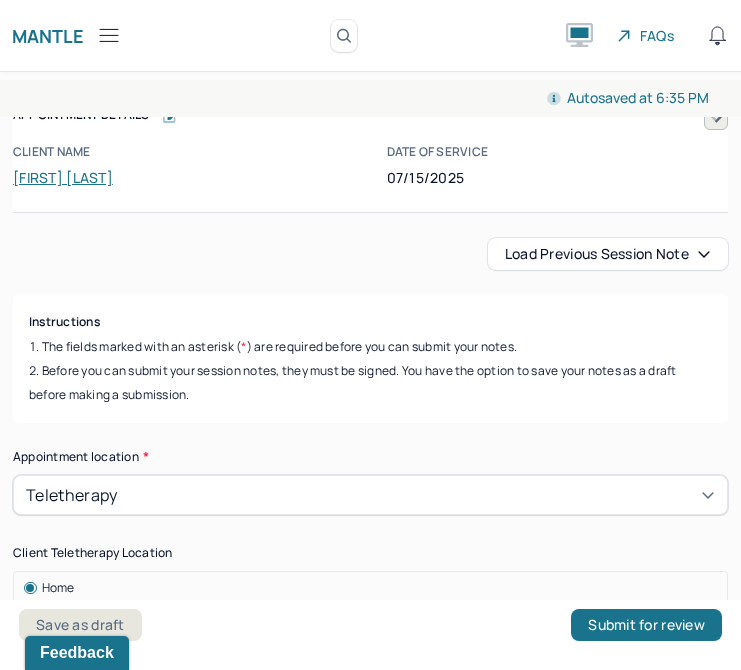 drag, startPoint x: 3, startPoint y: 152, endPoint x: 12, endPoint y: 147, distance: 10.29563 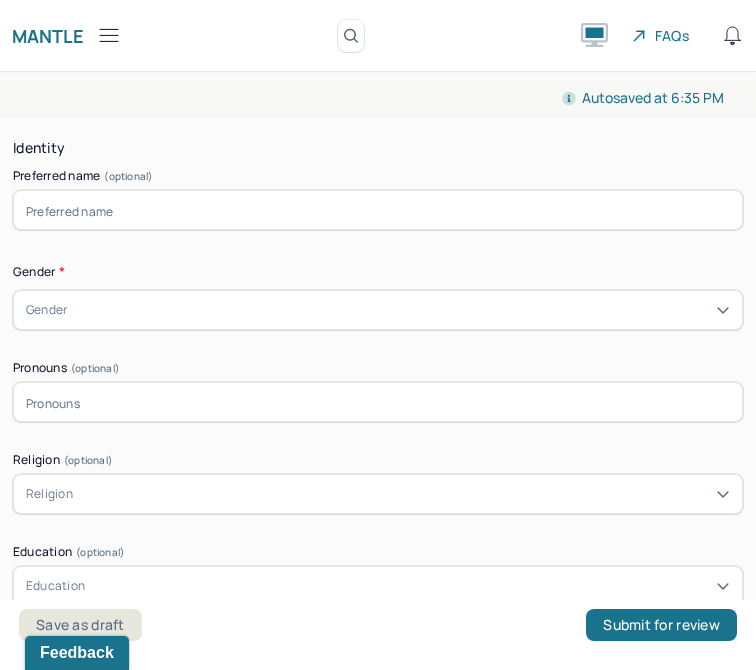 scroll, scrollTop: 1223, scrollLeft: 0, axis: vertical 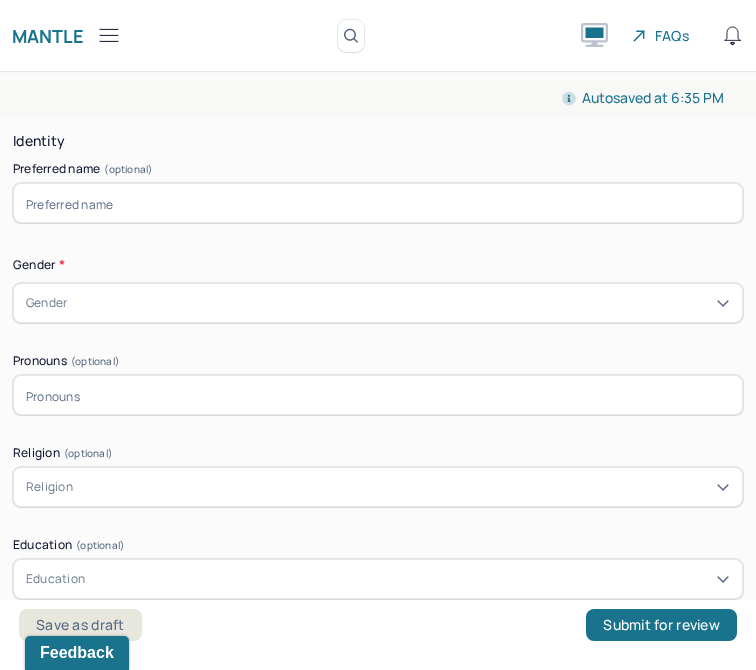 click on "Gender" at bounding box center [378, 303] 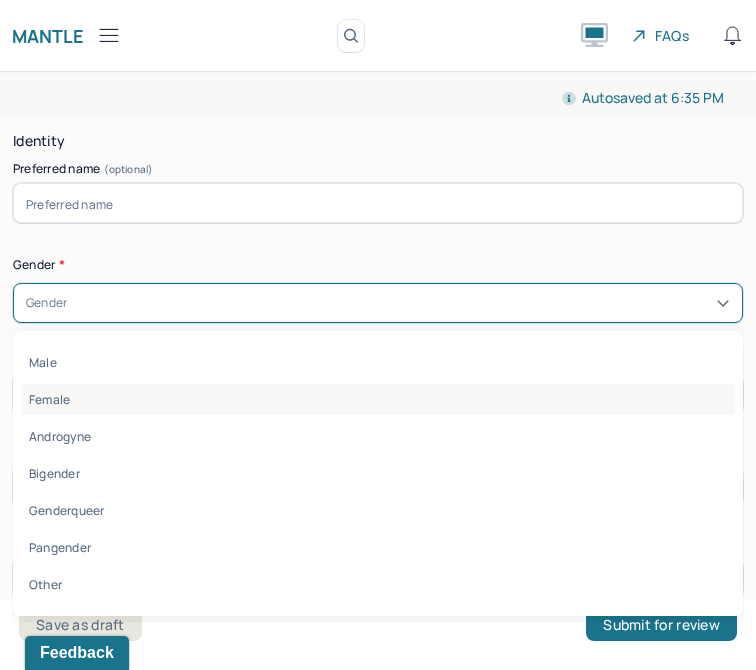 click on "Female" at bounding box center (378, 399) 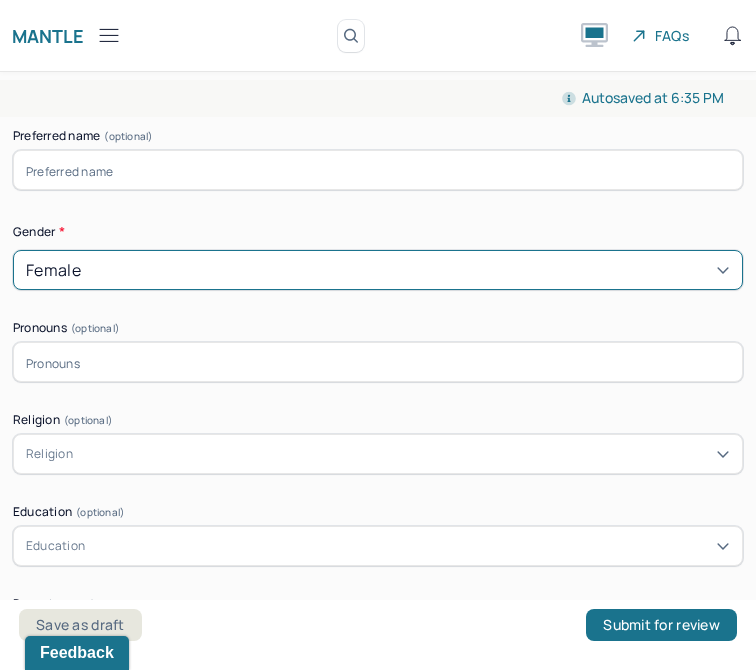 scroll, scrollTop: 1258, scrollLeft: 0, axis: vertical 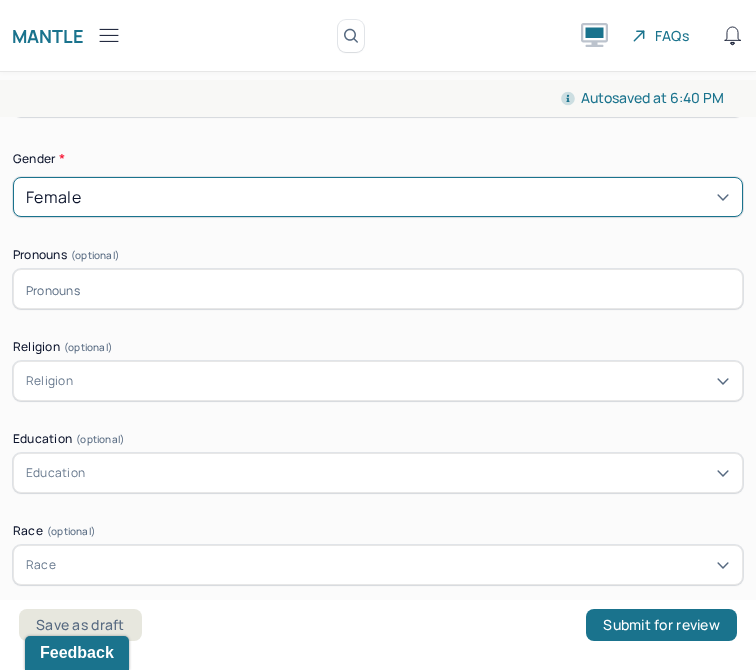 click on "Religion" at bounding box center [378, 381] 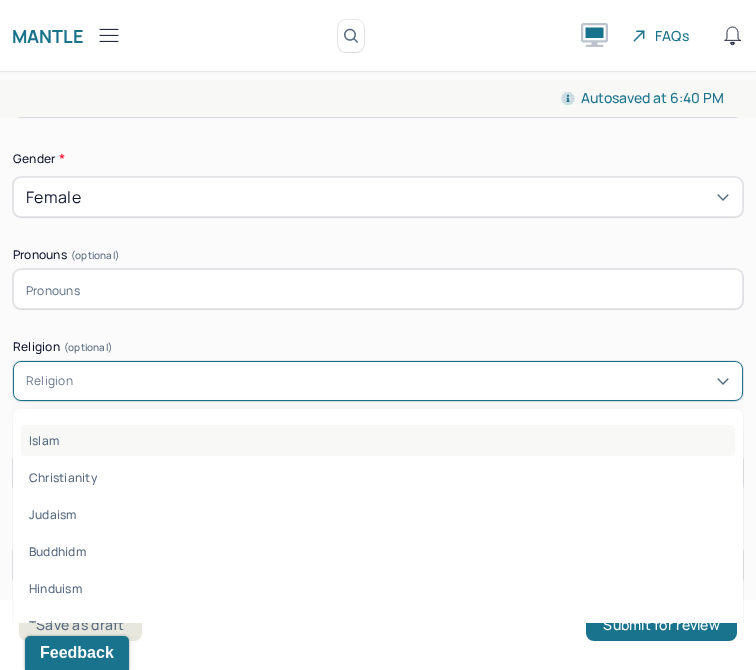 scroll, scrollTop: 96, scrollLeft: 0, axis: vertical 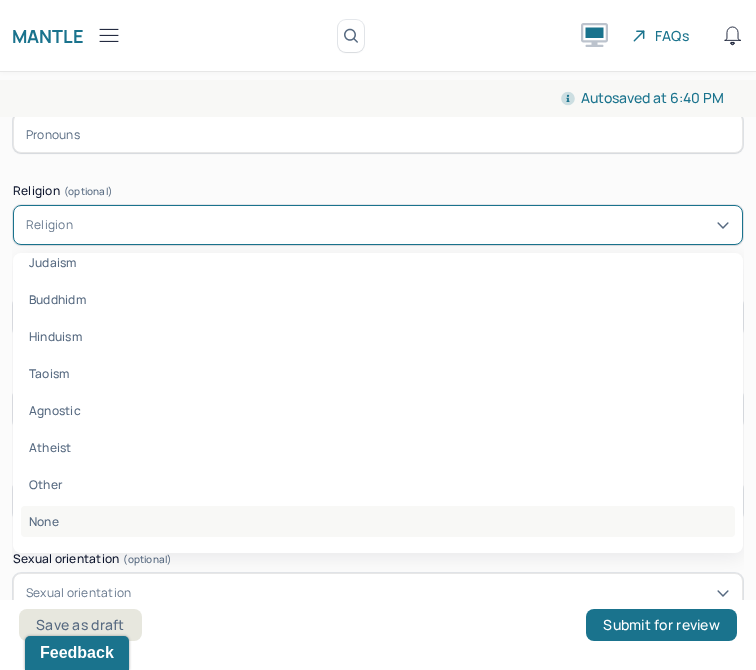 click on "None" at bounding box center [378, 521] 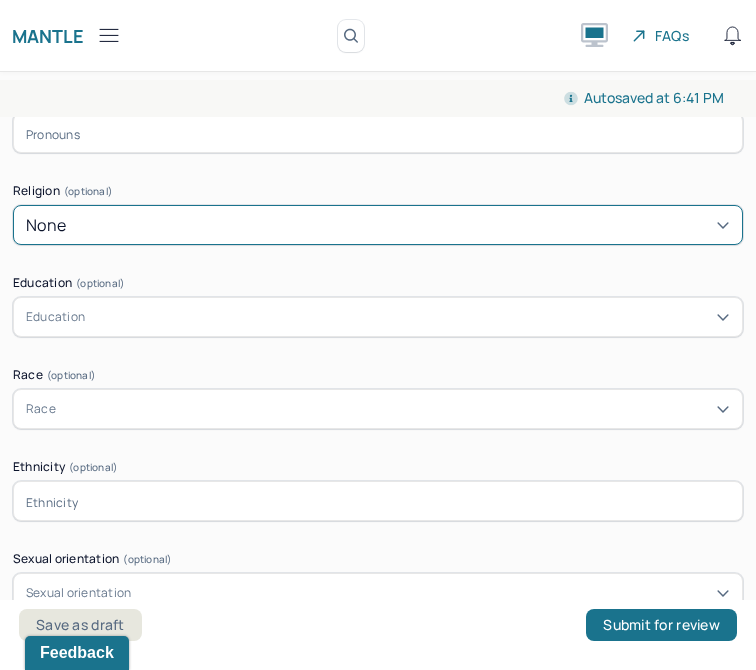 click on "Education" at bounding box center (378, 317) 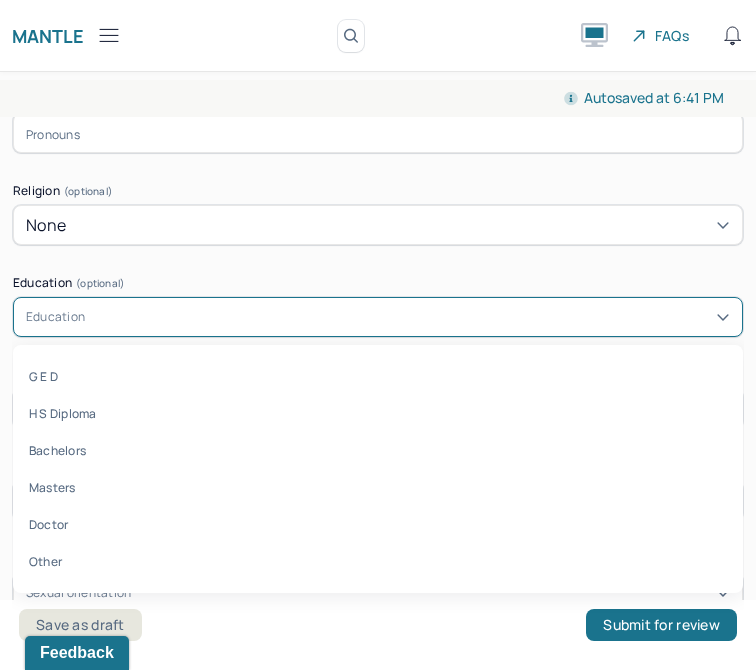 click on "Appointment location * Teletherapy Client Teletherapy Location Home Office Other Provider Teletherapy Location Home Office Other Consent was received for the teletherapy session The teletherapy session was conducted via video Primary diagnosis * F43.20 ADJUSTMENT DISORDER UNSPECIFIED Secondary diagnosis (optional) Secondary diagnosis Tertiary diagnosis (optional) Tertiary diagnosis Identity Preferred name (optional) Gender * Female Pronouns (optional) Religion (optional) None Education (optional) G E D, 1 of 6. 6 results available. Use Up and Down to choose options, press Enter to select the currently focused option, press Escape to exit the menu, press Tab to select the option and exit the menu. Education G E D H S  Diploma Bachelors Masters Doctor Other Race (optional) Race Ethnicity (optional) Sexual orientation (optional) Sexual orientation Current employment (optional) Current employment details (optional) Relationship status (optional) Relationship status Name of partner (optional) (optional) (optional)" at bounding box center (378, 234) 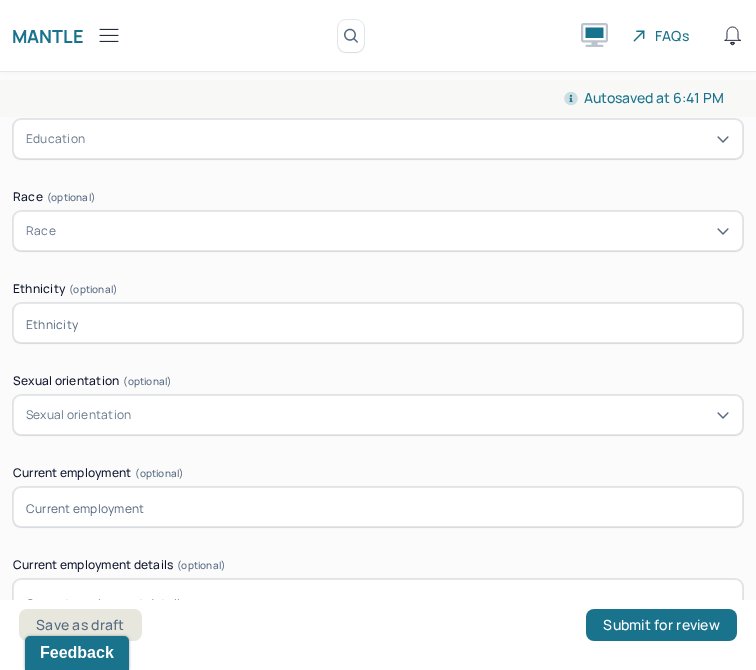 scroll, scrollTop: 1661, scrollLeft: 0, axis: vertical 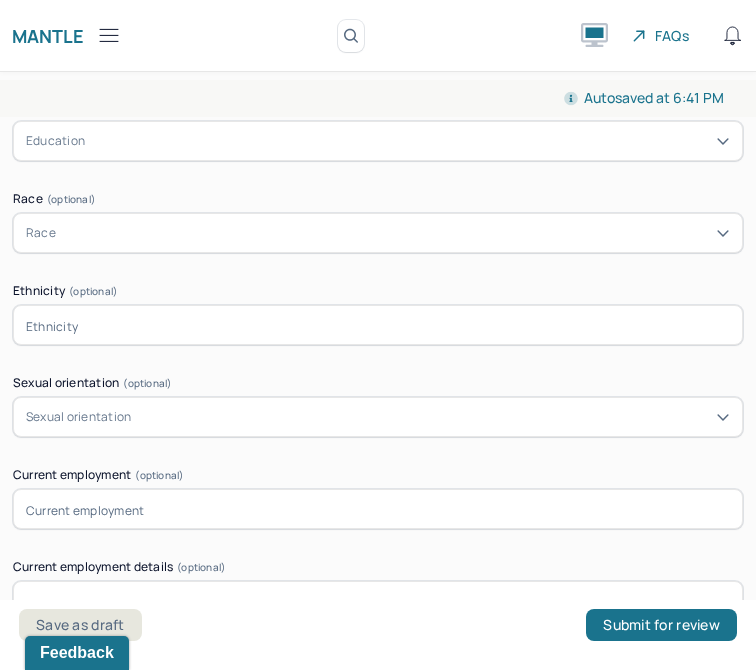 click at bounding box center (378, 325) 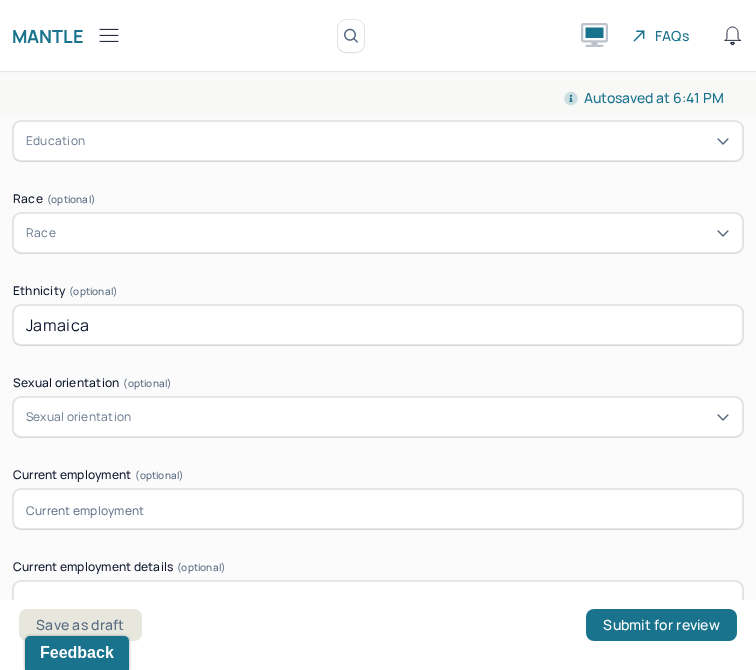 type on "Jamaica" 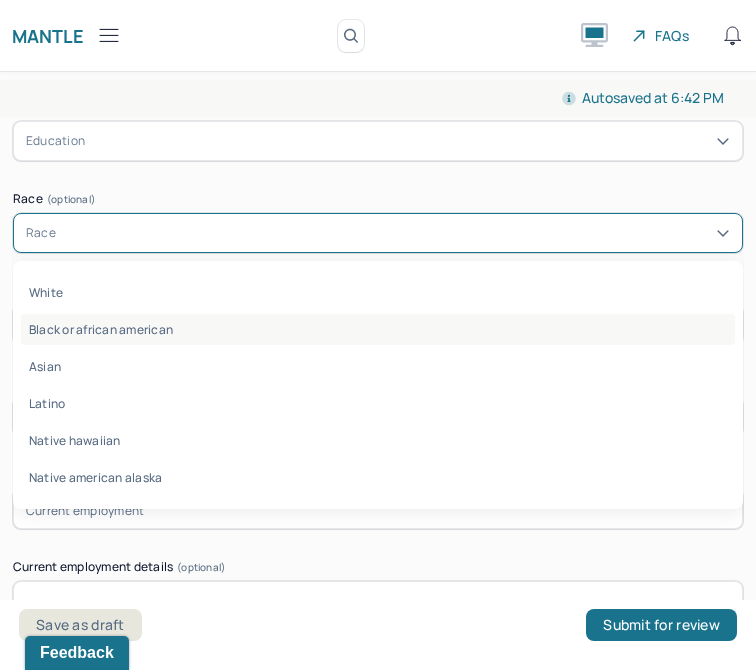 click on "Black or african american" at bounding box center (378, 329) 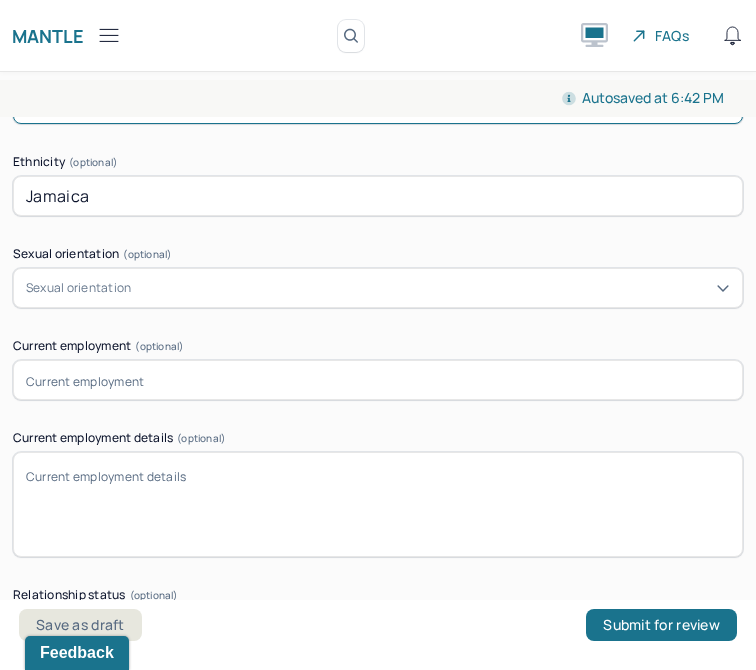 scroll, scrollTop: 1790, scrollLeft: 0, axis: vertical 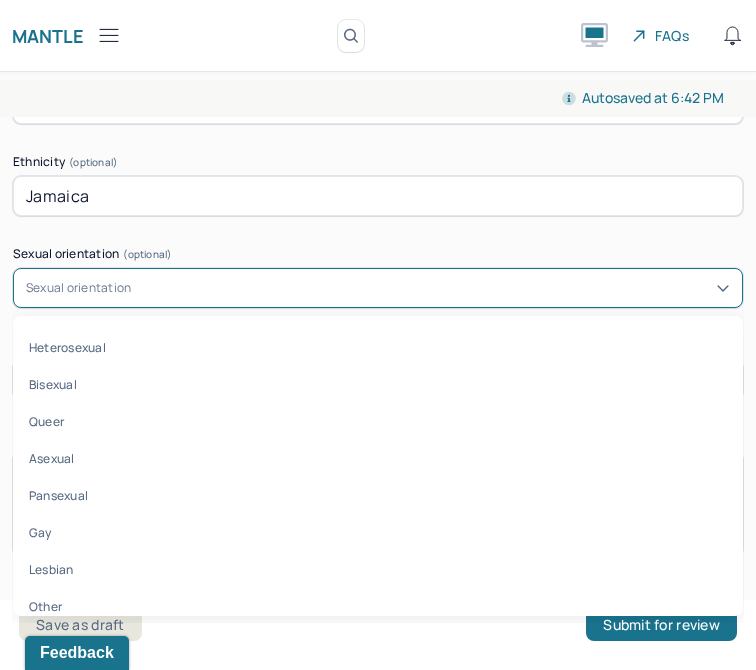 click on "Sexual orientation" at bounding box center (78, 288) 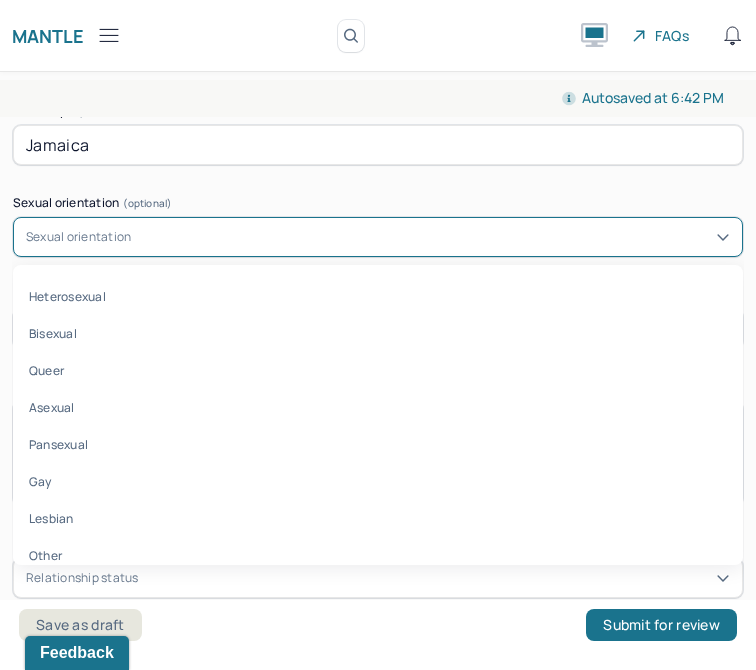 scroll, scrollTop: 1842, scrollLeft: 0, axis: vertical 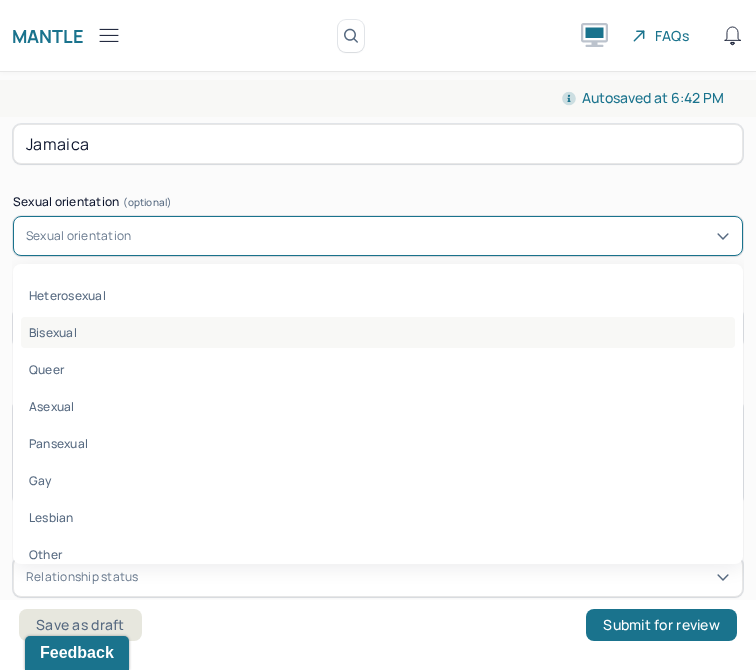 click on "Bisexual" at bounding box center (378, 332) 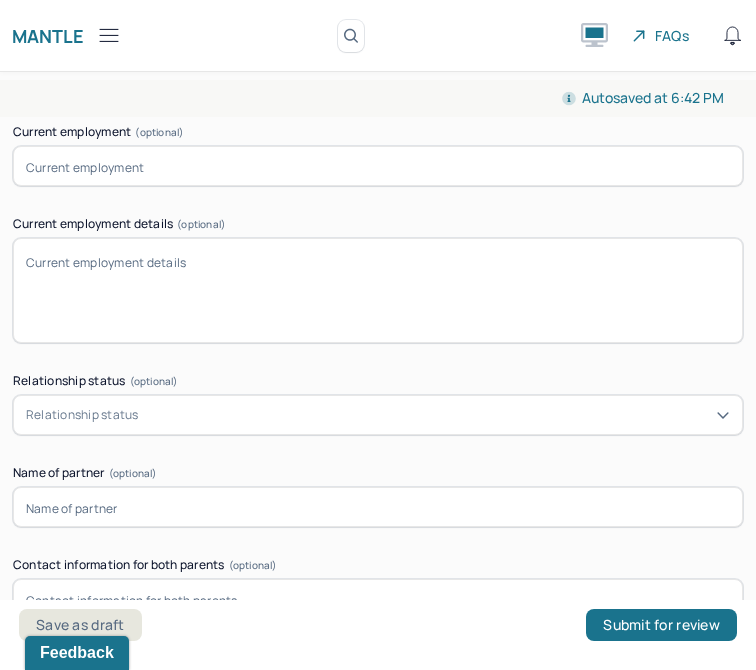 scroll, scrollTop: 2043, scrollLeft: 0, axis: vertical 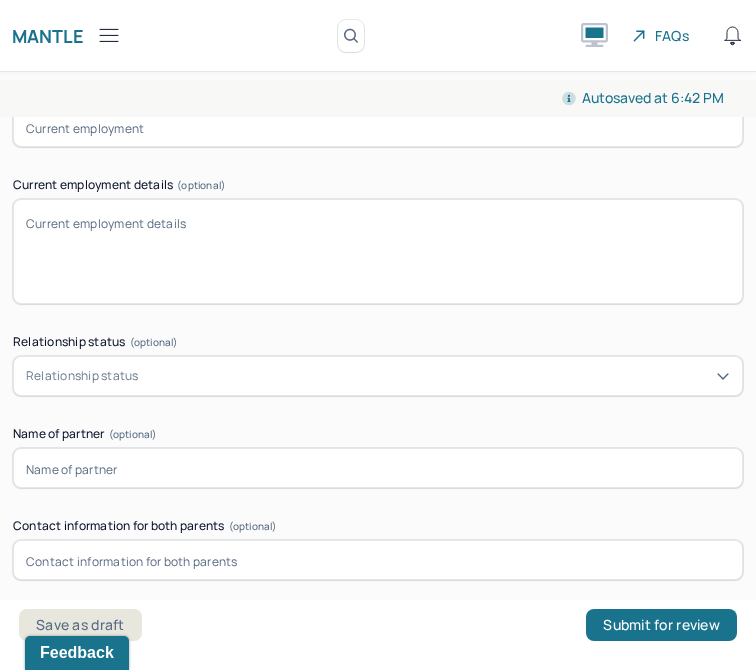click on "Relationship status" at bounding box center (82, 376) 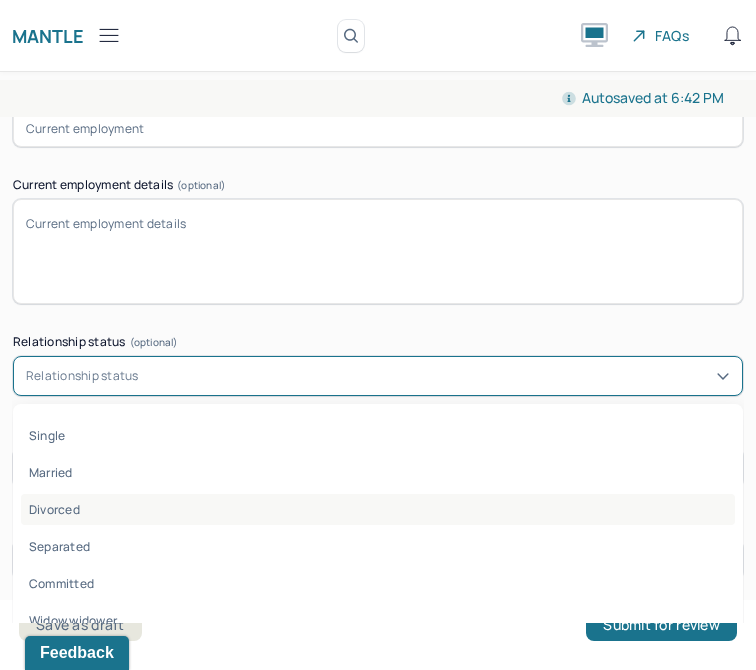 scroll, scrollTop: 22, scrollLeft: 0, axis: vertical 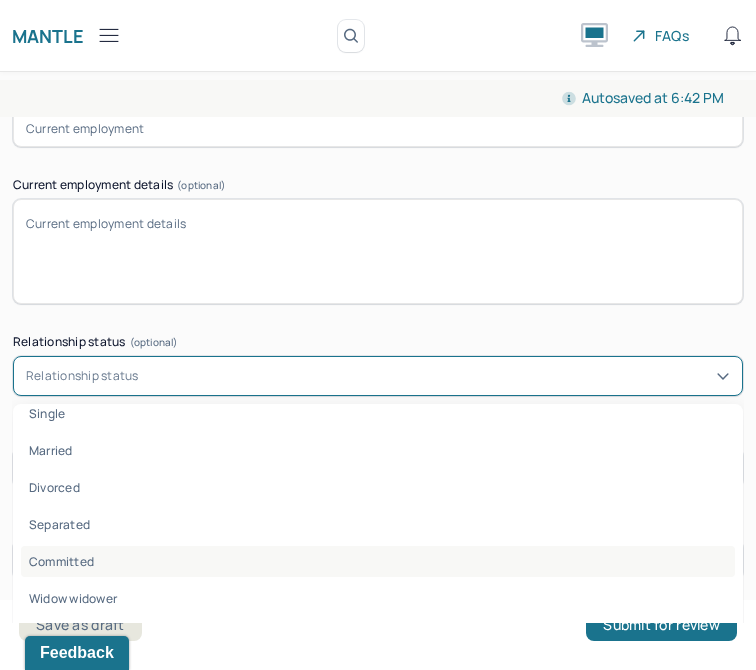 click on "Committed" at bounding box center (378, 561) 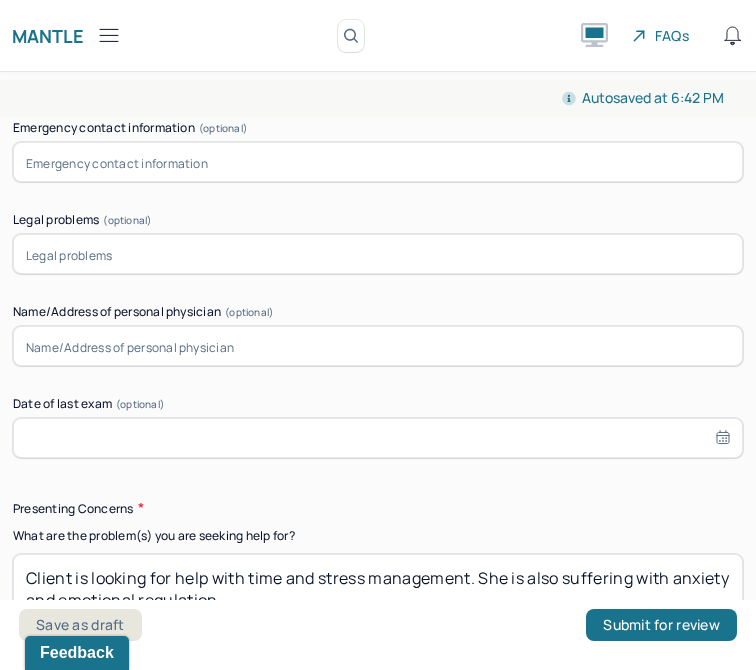 scroll, scrollTop: 2495, scrollLeft: 0, axis: vertical 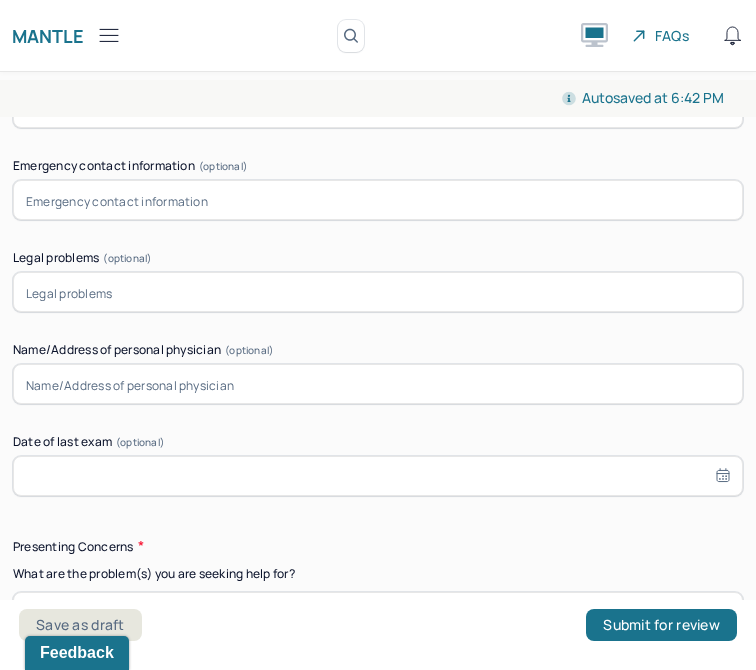 click at bounding box center (378, 384) 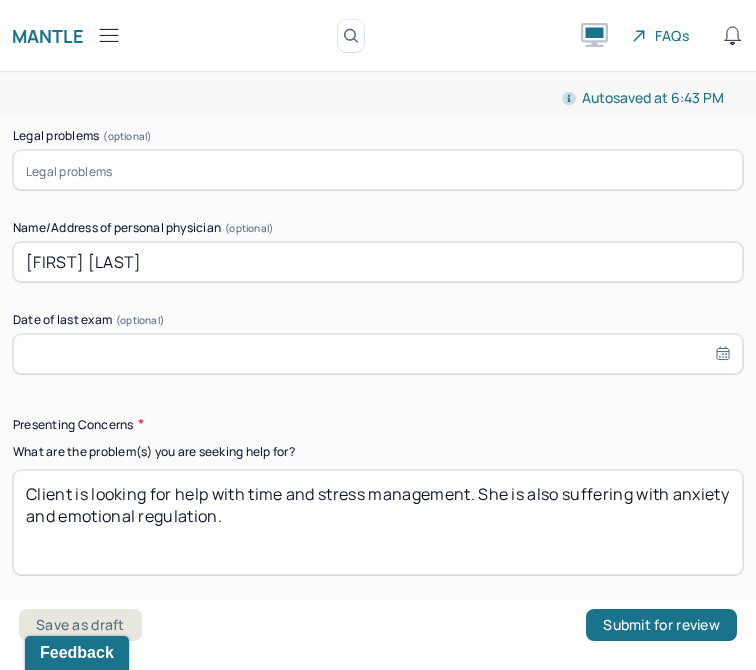 scroll, scrollTop: 2622, scrollLeft: 0, axis: vertical 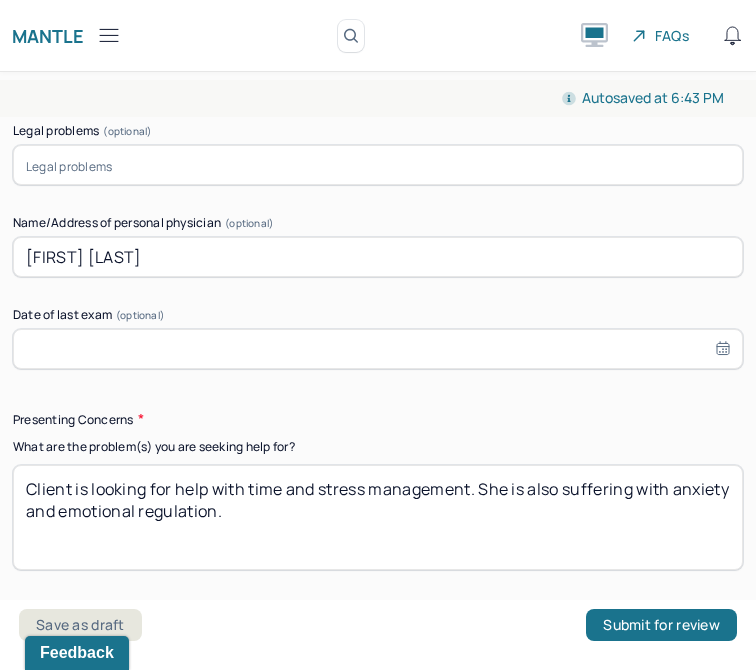 type on "[FIRST] [LAST]" 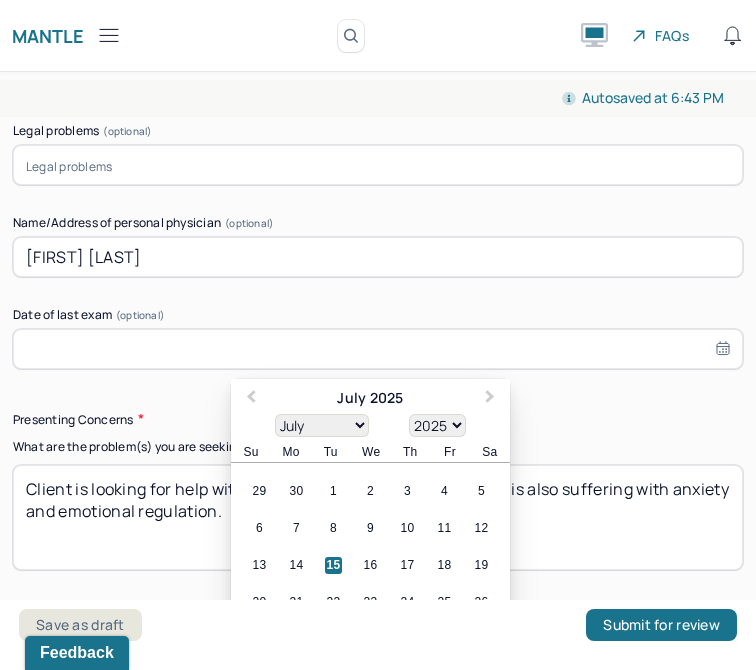 click at bounding box center (378, 349) 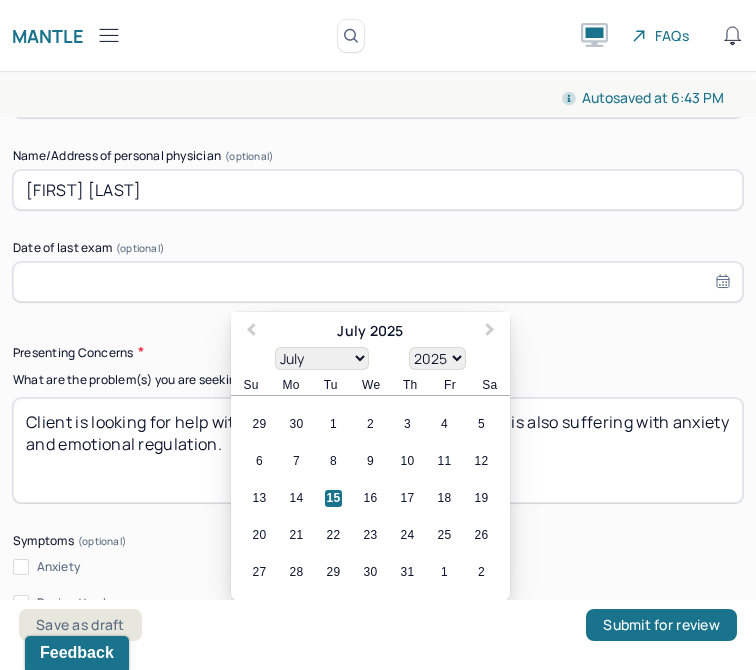 scroll, scrollTop: 2692, scrollLeft: 0, axis: vertical 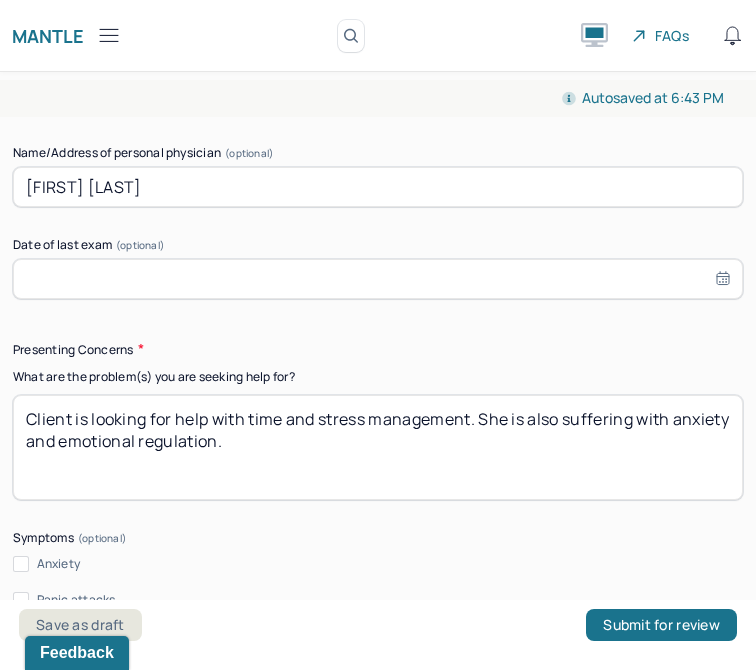 click on "Presenting Concerns" at bounding box center (378, 349) 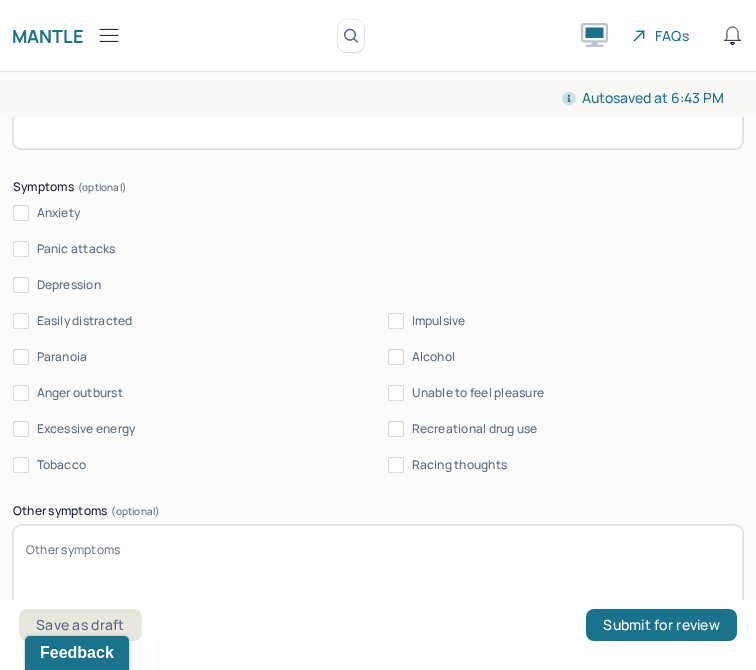 scroll, scrollTop: 3044, scrollLeft: 0, axis: vertical 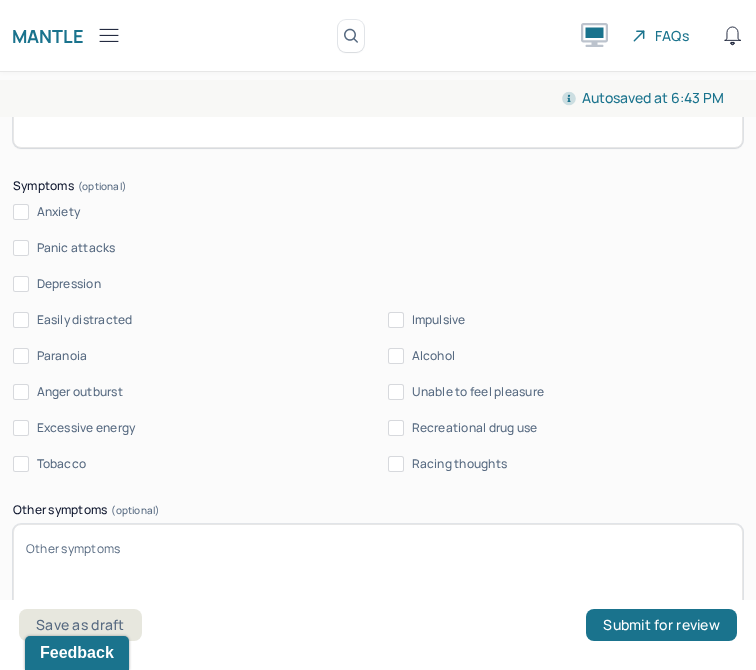 click on "Anxiety" at bounding box center [59, 212] 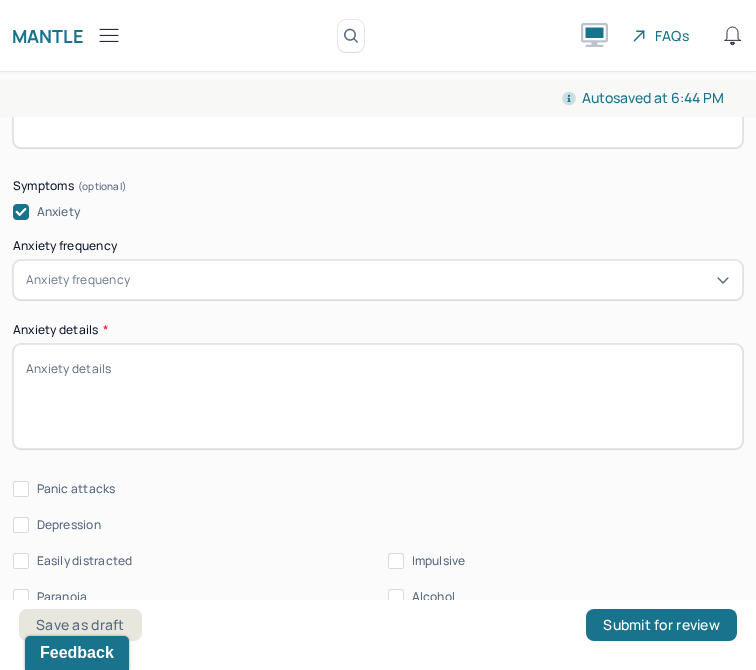 click on "Anxiety frequency" at bounding box center [78, 280] 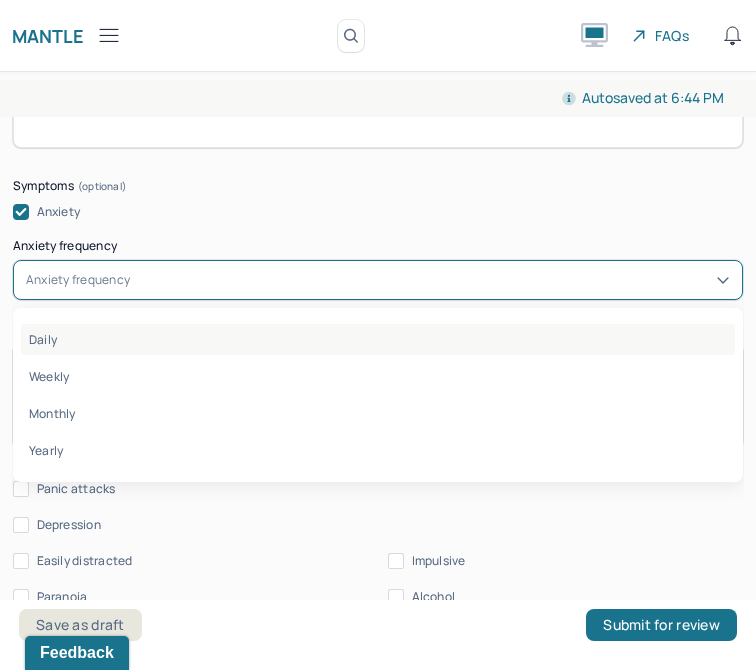 click on "Daily" at bounding box center [378, 339] 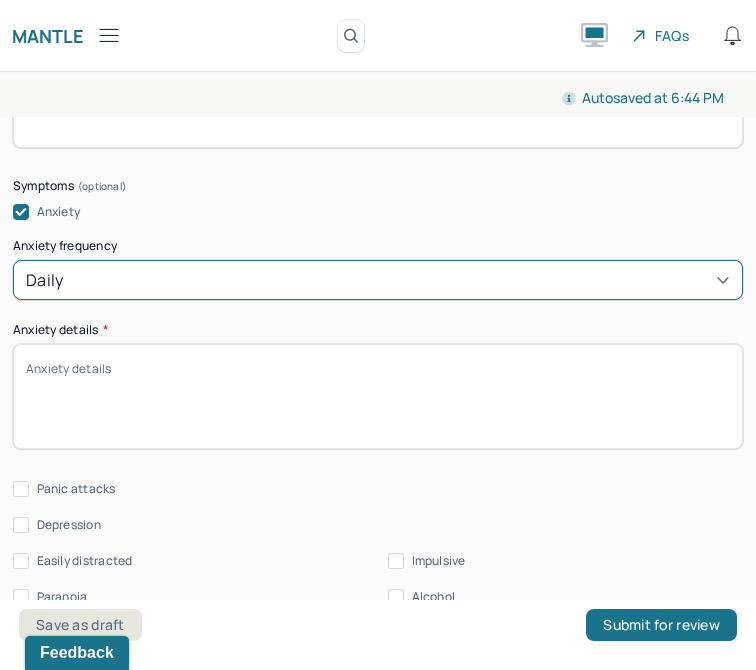click on "Anxiety details *" at bounding box center (378, 396) 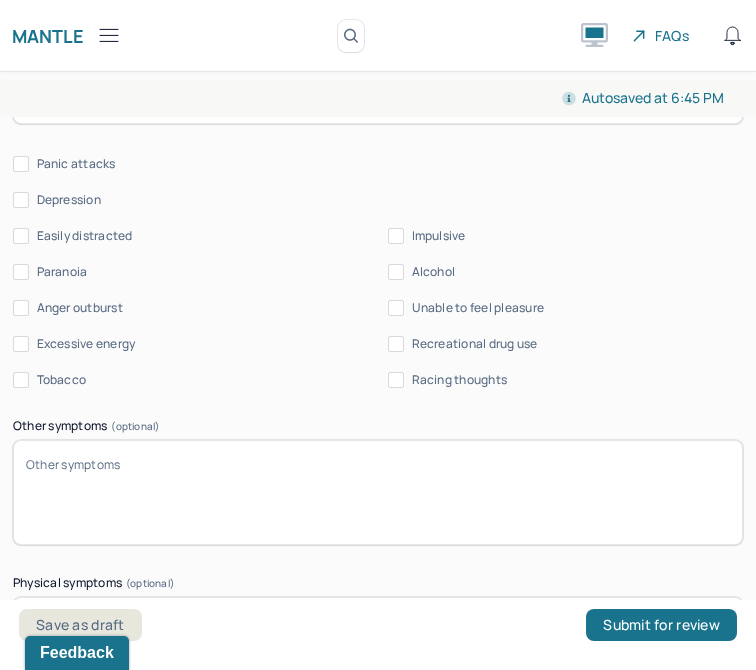 scroll, scrollTop: 3380, scrollLeft: 0, axis: vertical 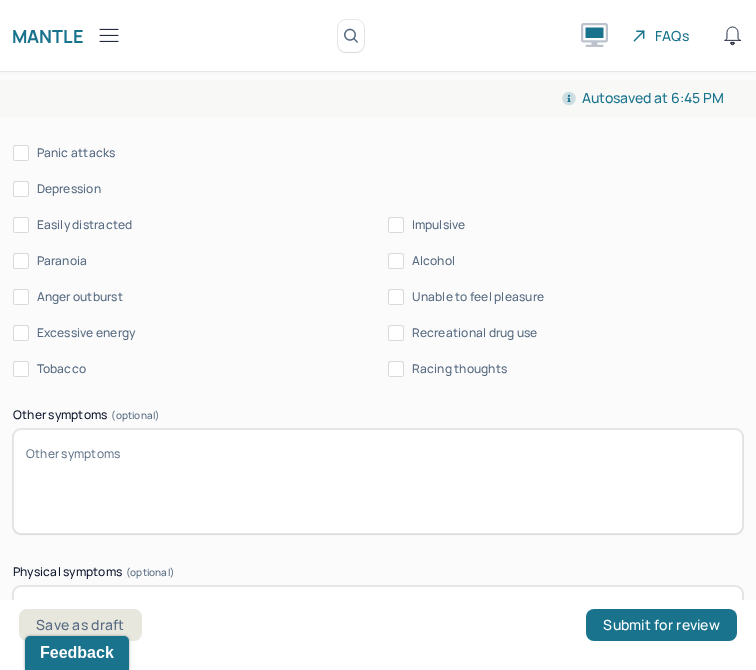 type on "overwhelmed, emotional" 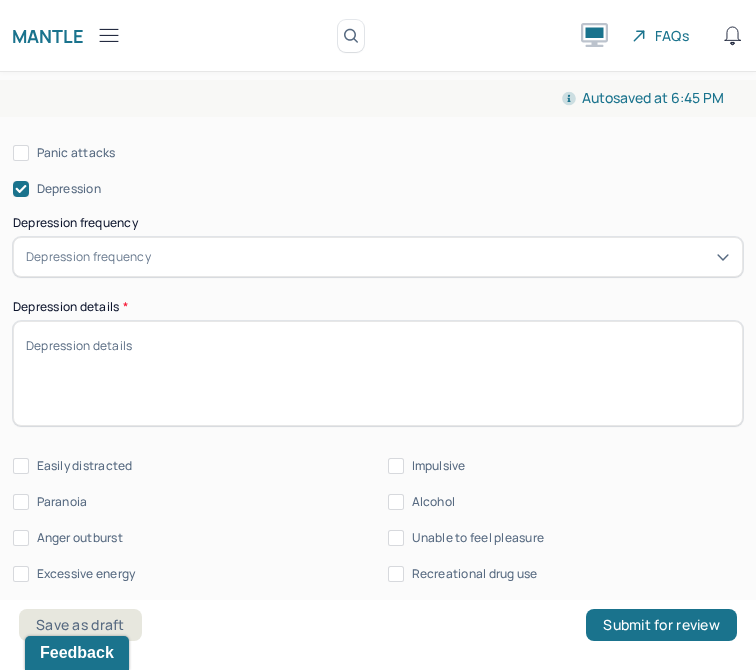 click on "Depression frequency" at bounding box center (88, 257) 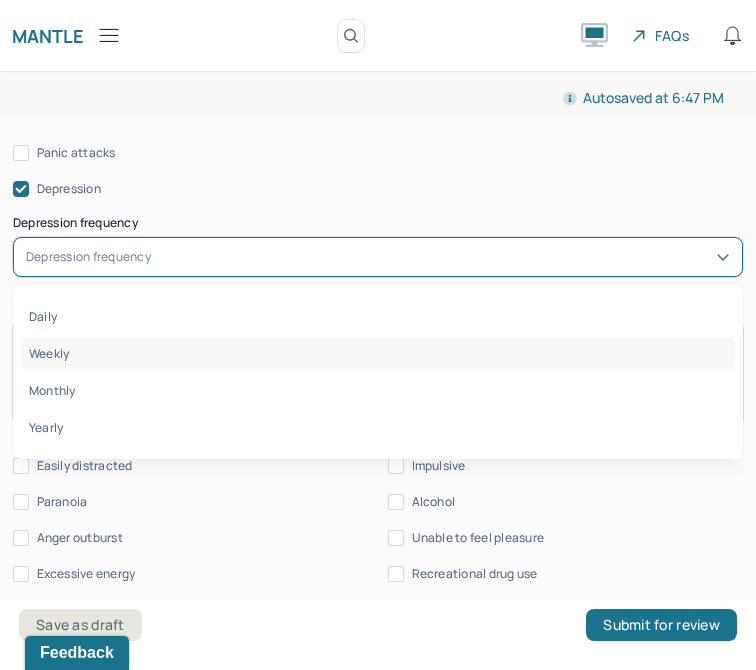click on "Weekly" at bounding box center (378, 353) 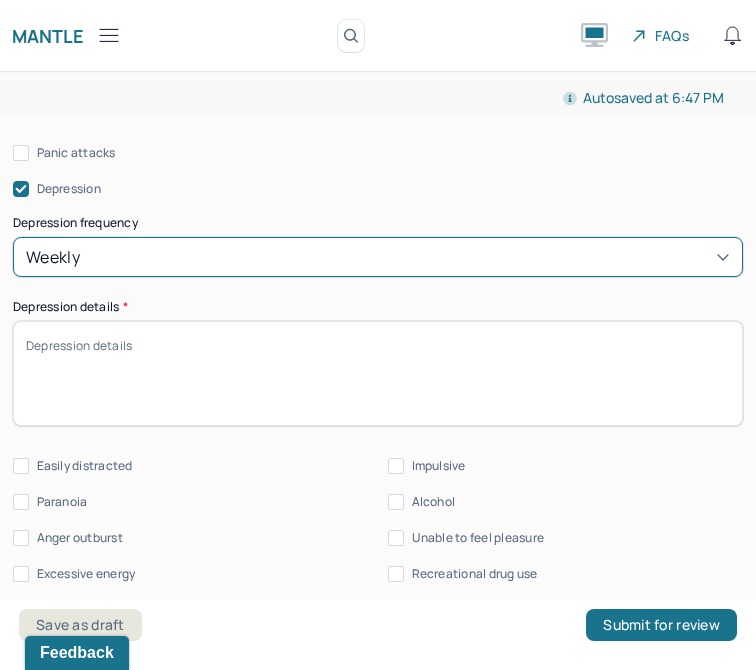 click on "Depression details *" at bounding box center (378, 373) 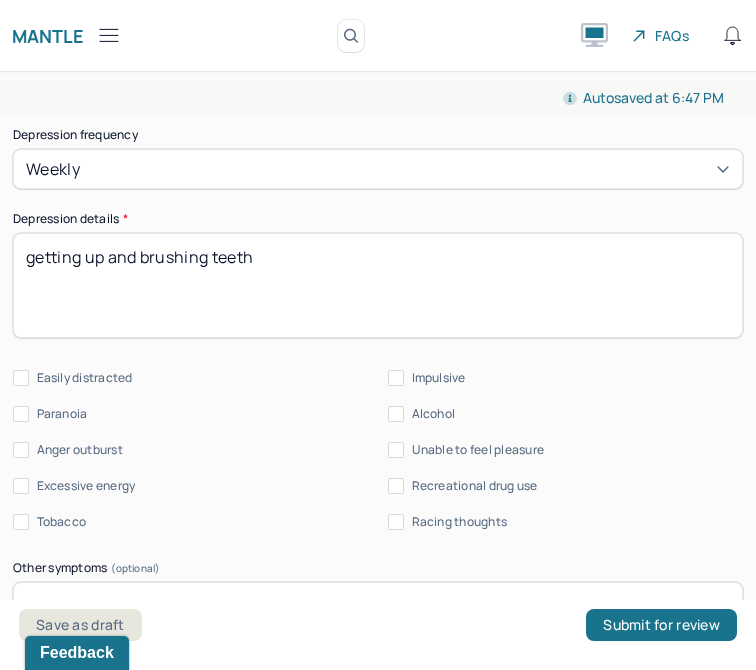 scroll, scrollTop: 3502, scrollLeft: 0, axis: vertical 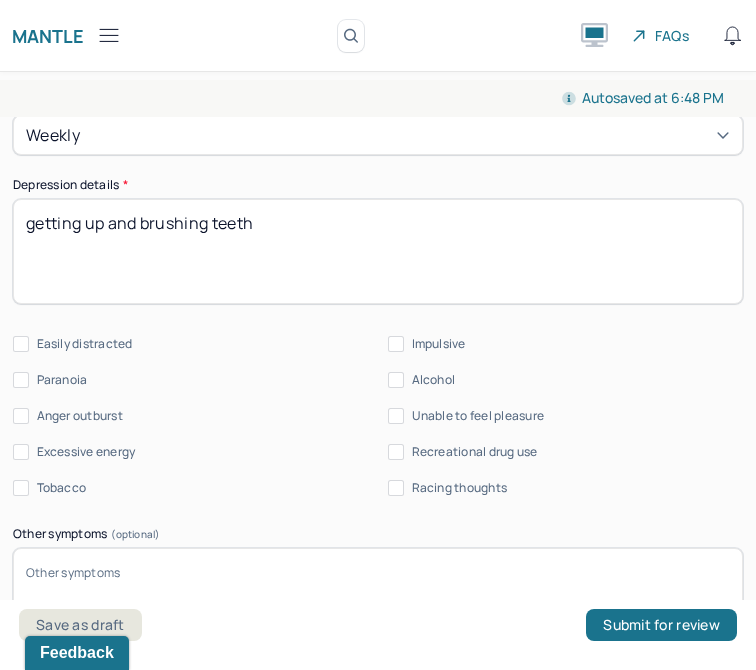 type on "getting up and brushing teeth" 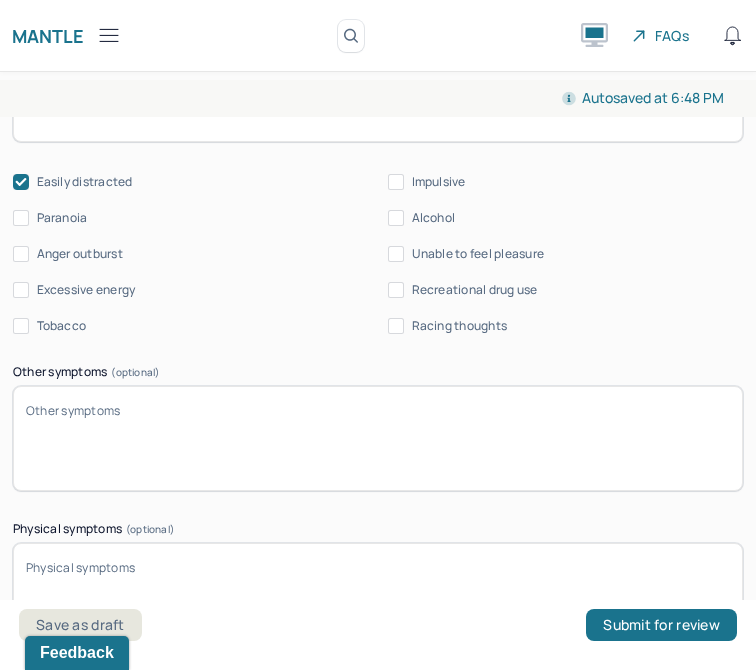 scroll, scrollTop: 3666, scrollLeft: 0, axis: vertical 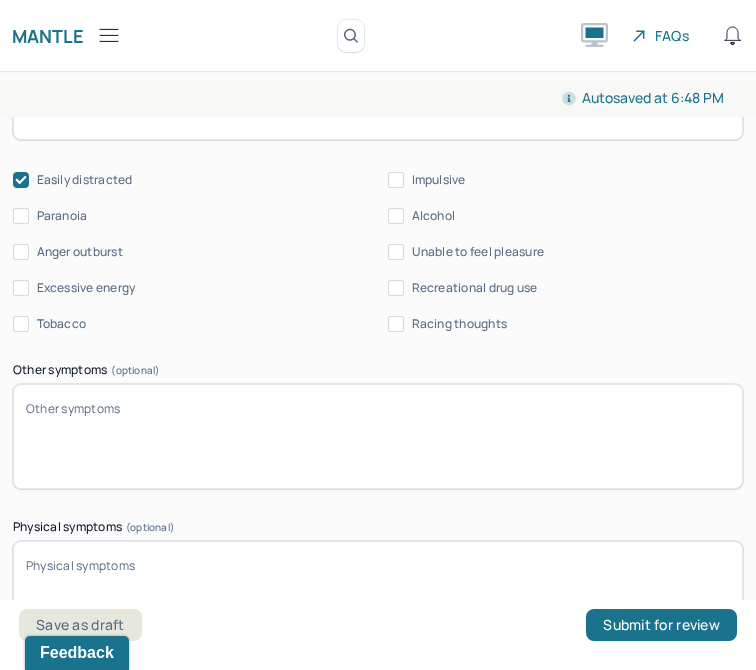 click on "Easily distracted Impulsive Paranoia Alcohol Anger outburst Unable to feel pleasure Excessive energy Recreational drug use Tobacco Racing thoughts" at bounding box center (378, 252) 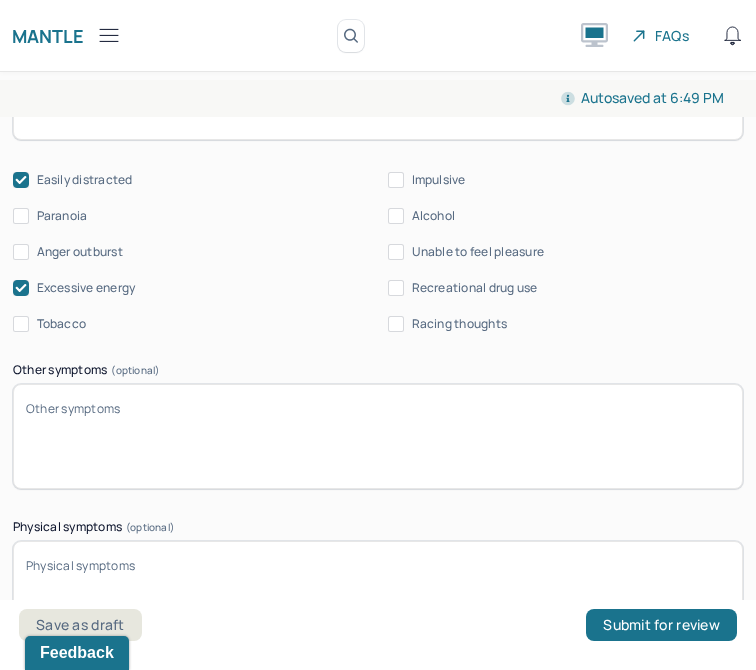 click on "Impulsive" at bounding box center [439, 180] 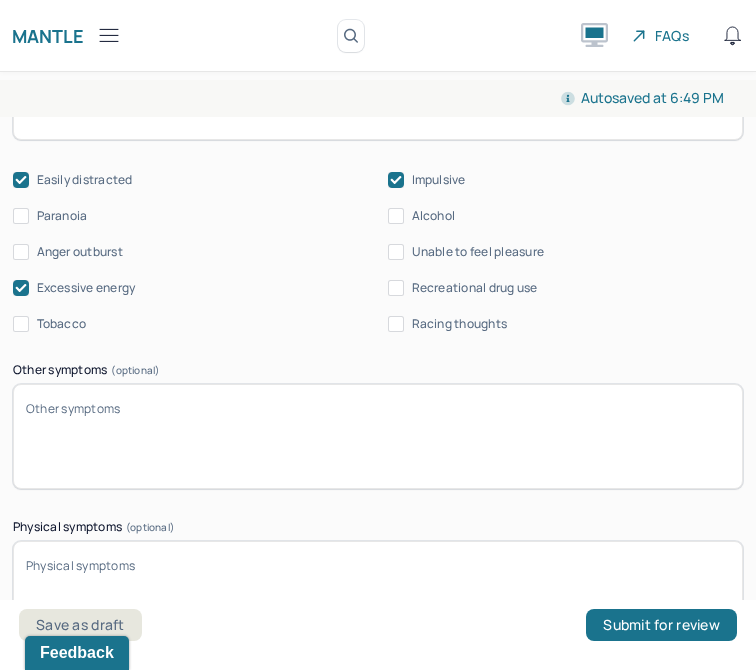 click on "Racing thoughts" at bounding box center [460, 324] 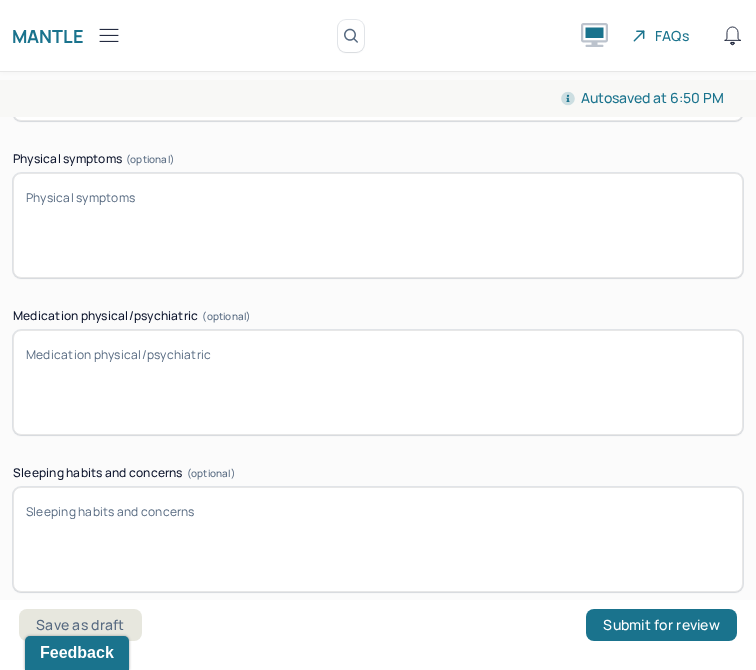 scroll, scrollTop: 4041, scrollLeft: 0, axis: vertical 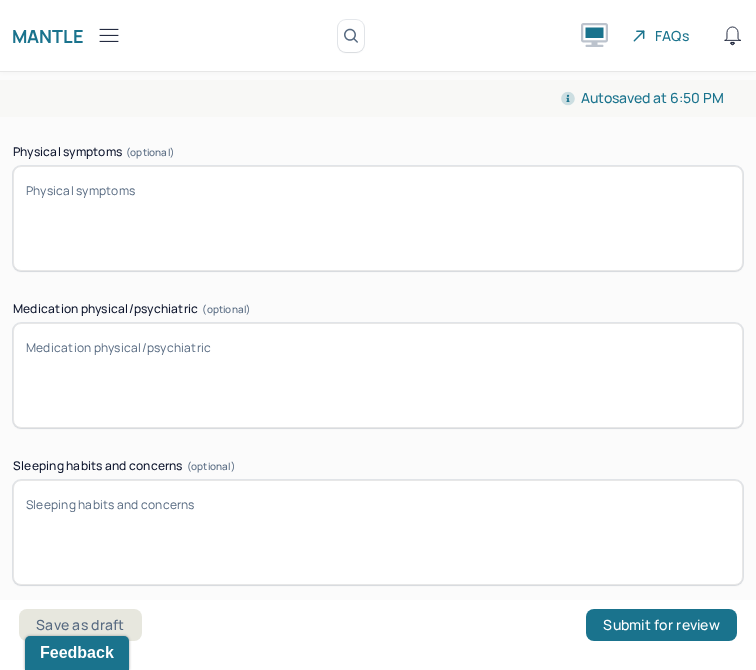 click on "Medication physical/psychiatric (optional)" at bounding box center [378, 375] 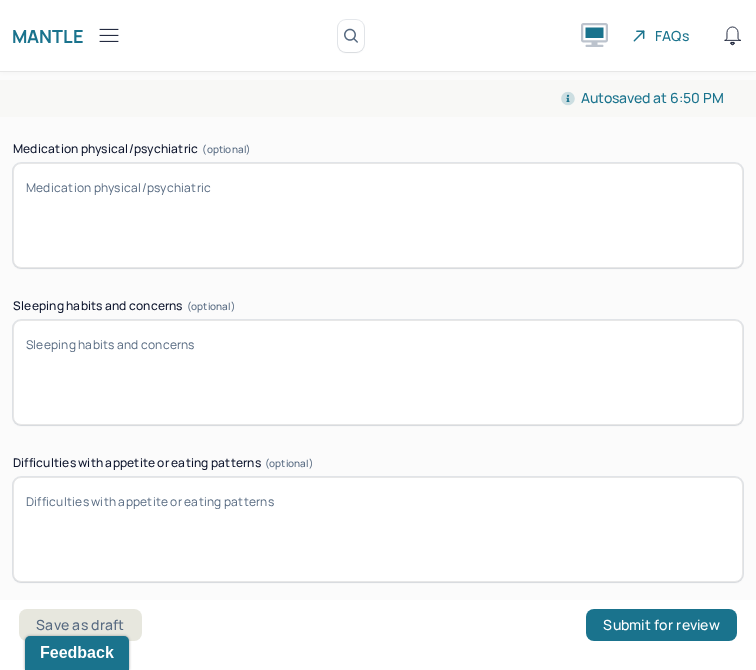 scroll, scrollTop: 4204, scrollLeft: 0, axis: vertical 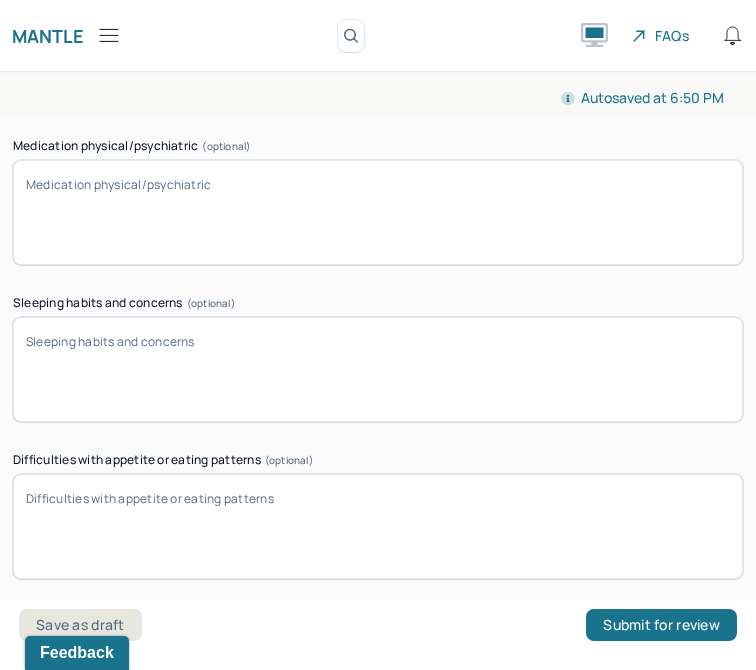 click on "Sleeping habits and concerns (optional)" at bounding box center [378, 369] 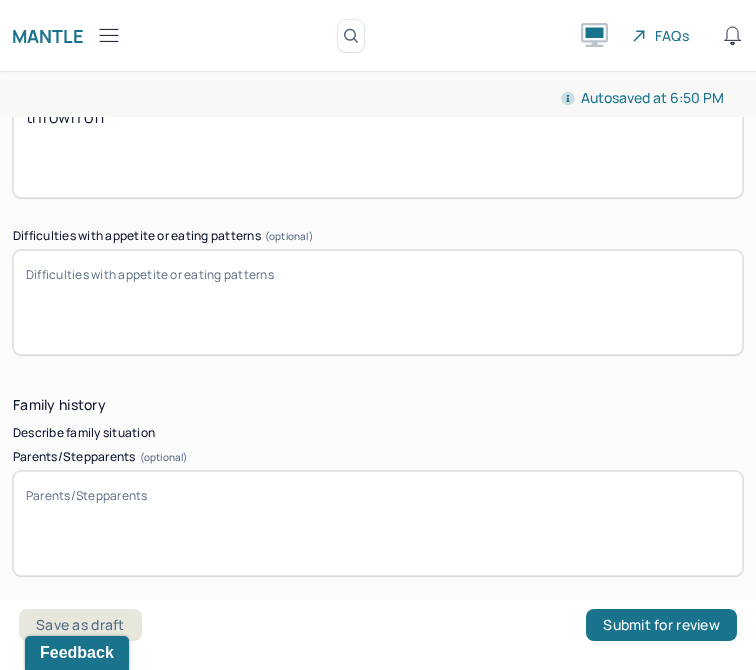 scroll, scrollTop: 4439, scrollLeft: 0, axis: vertical 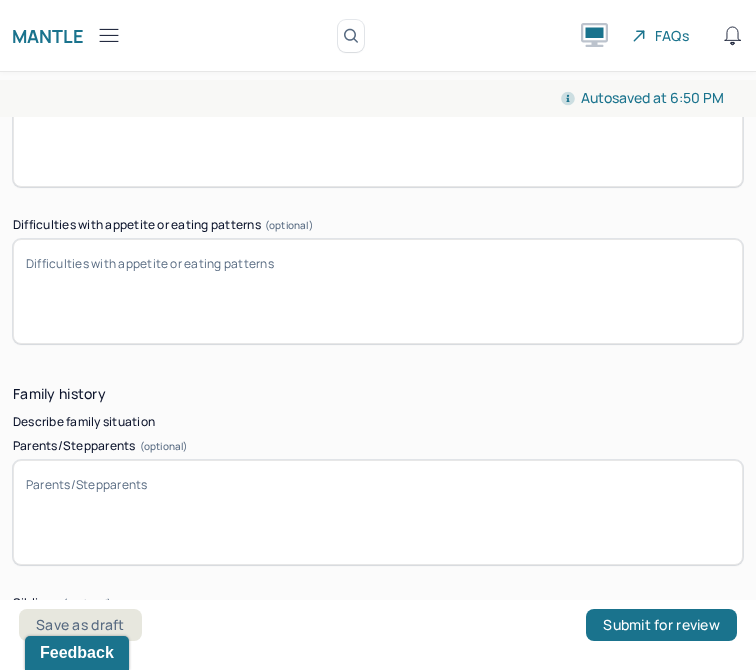 type on "thrown off" 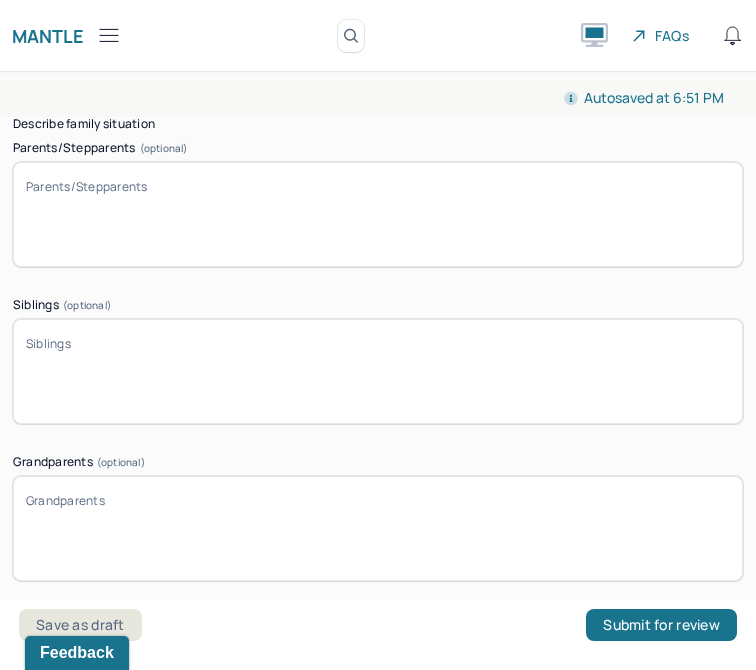 scroll, scrollTop: 4734, scrollLeft: 0, axis: vertical 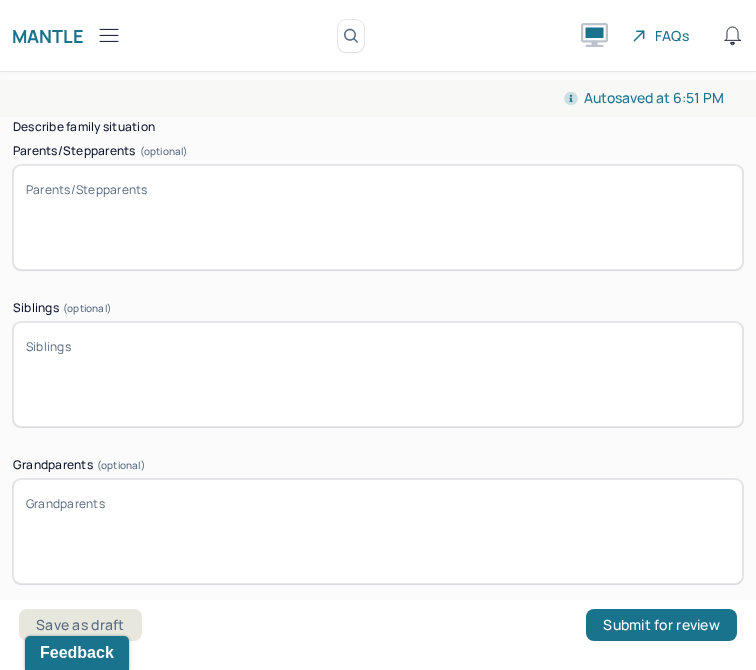 type on "difficult" 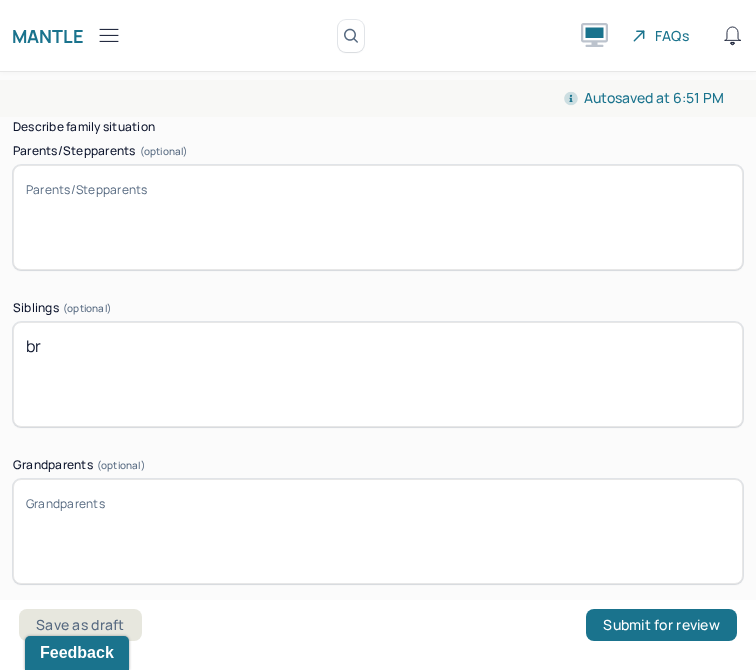 type on "b" 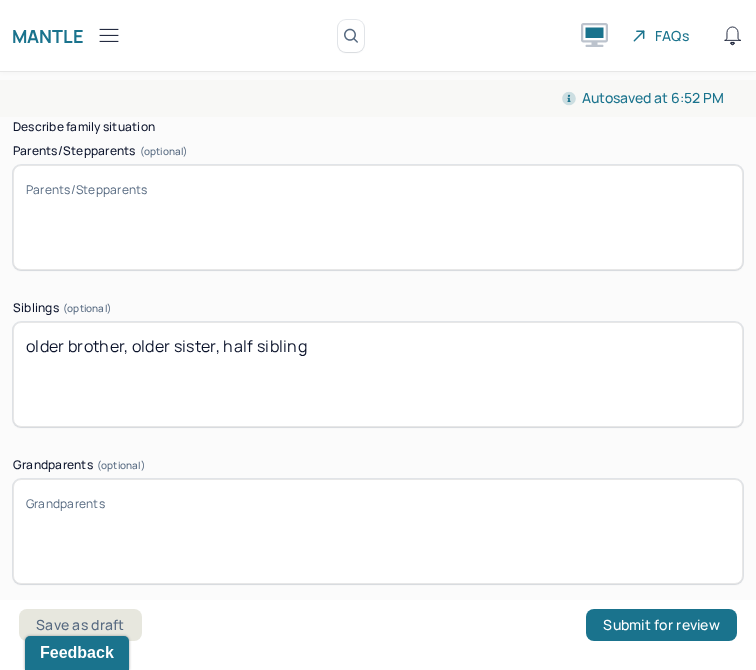 type on "older brother, older sister, half sibling" 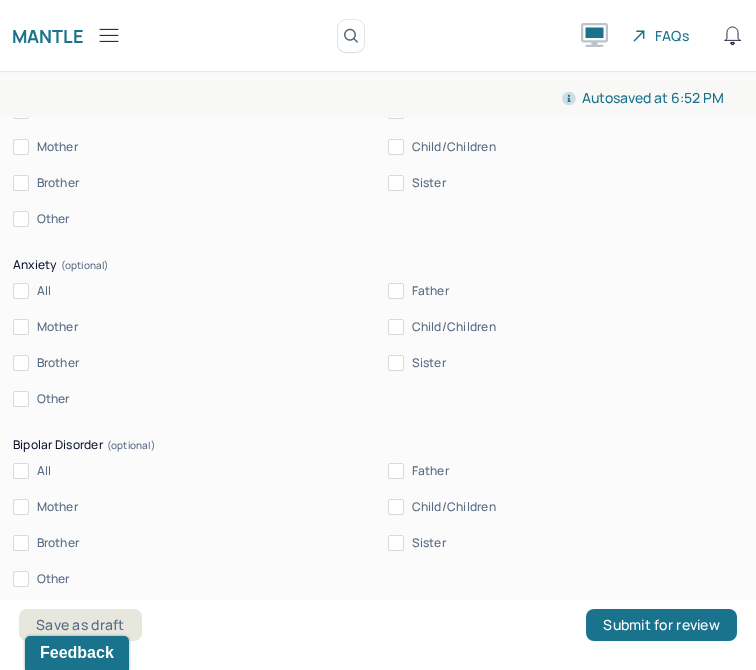 scroll, scrollTop: 5642, scrollLeft: 0, axis: vertical 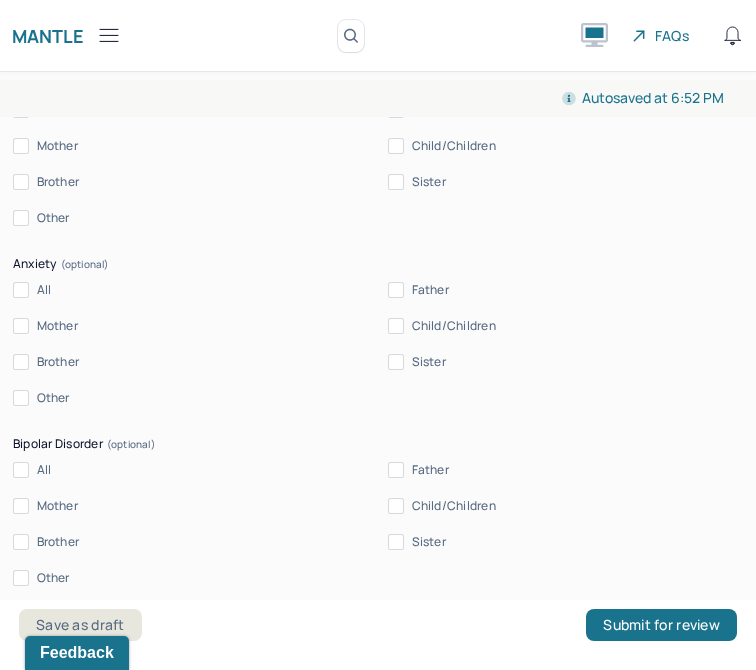 type on "two parents" 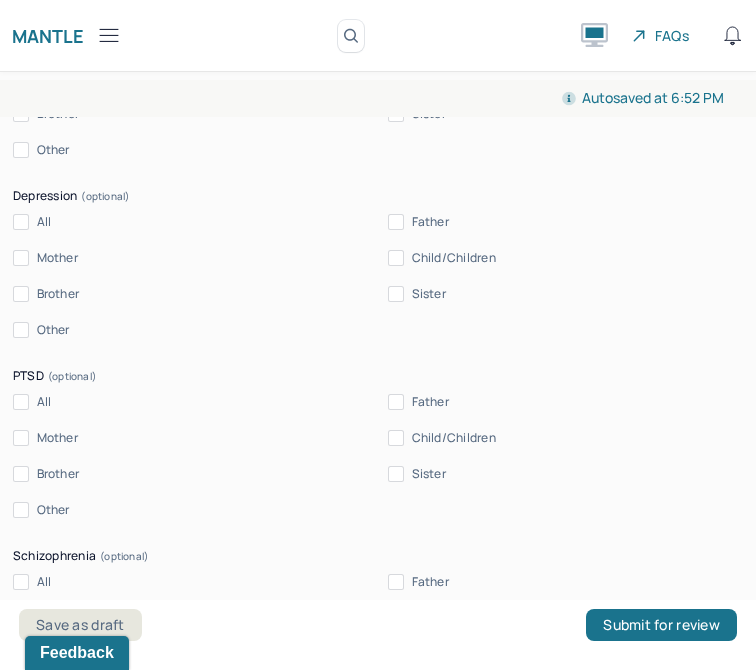 scroll, scrollTop: 6075, scrollLeft: 0, axis: vertical 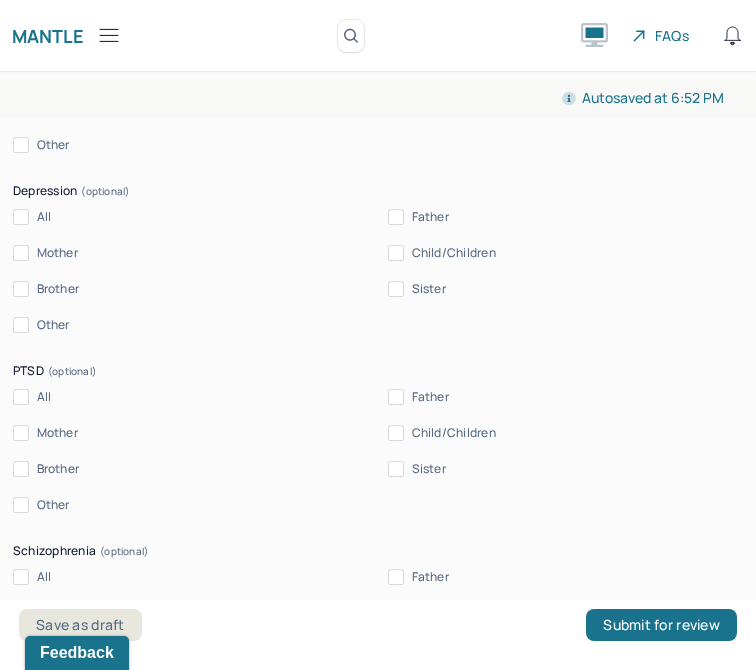 click on "Mother" at bounding box center (57, 253) 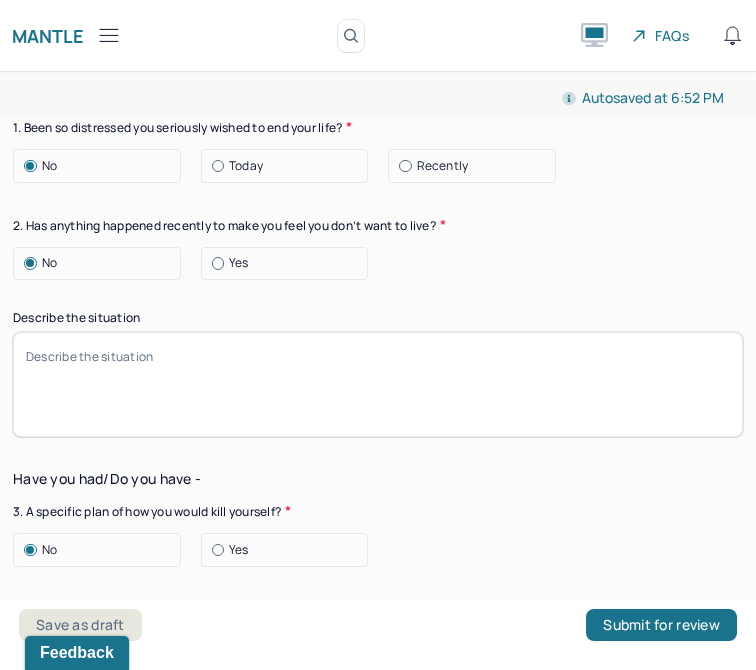 scroll, scrollTop: 7665, scrollLeft: 0, axis: vertical 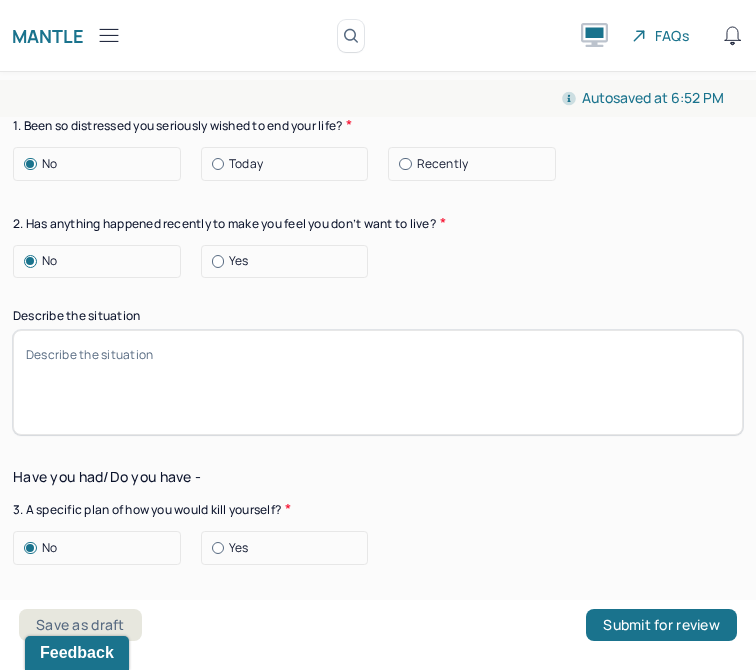 click on "Recently" at bounding box center [443, 164] 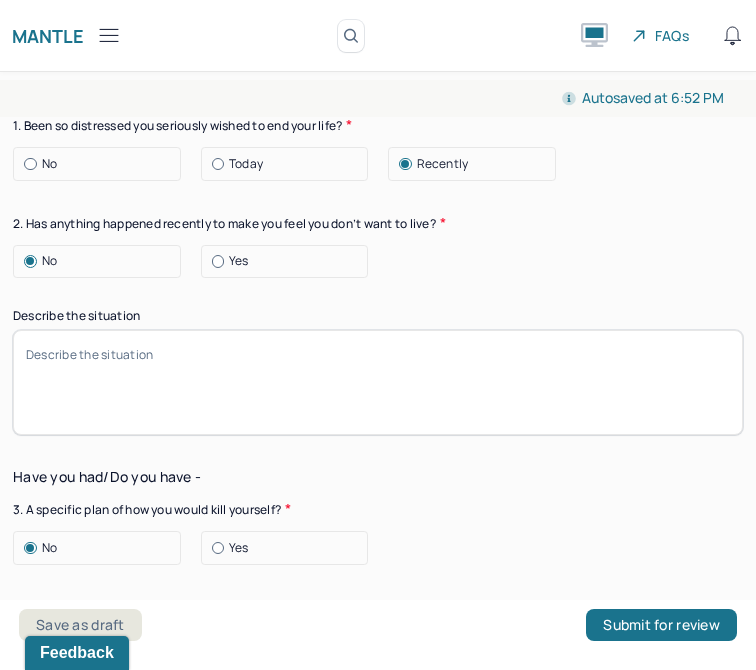 scroll, scrollTop: 7685, scrollLeft: 0, axis: vertical 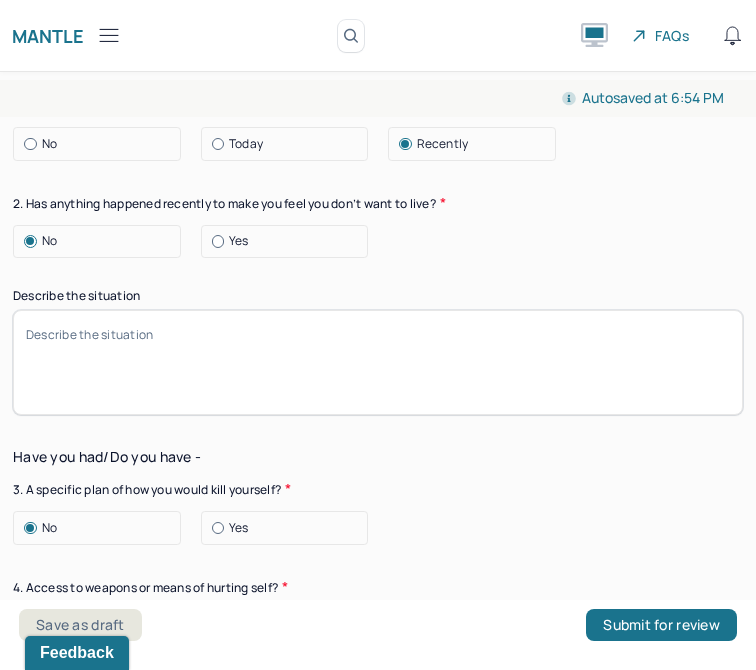 click on "Describe the situation" at bounding box center (378, 362) 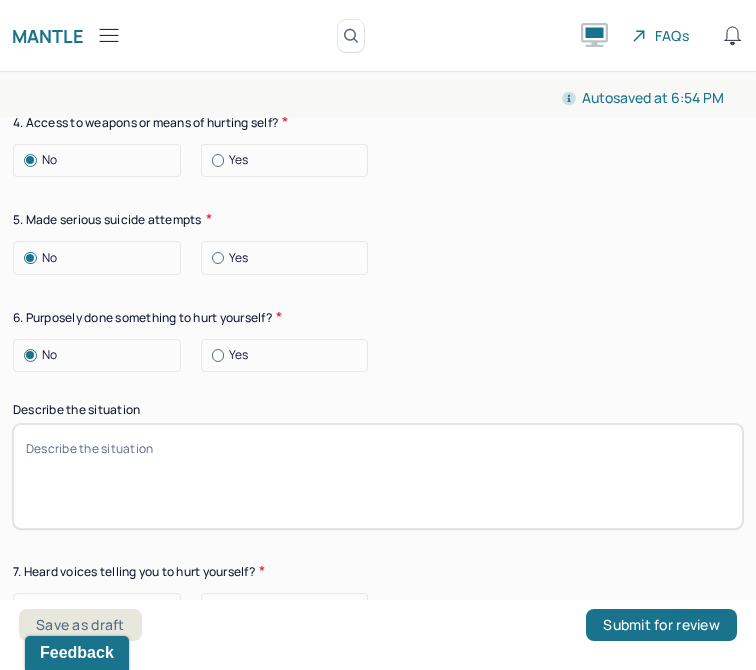 scroll, scrollTop: 8153, scrollLeft: 0, axis: vertical 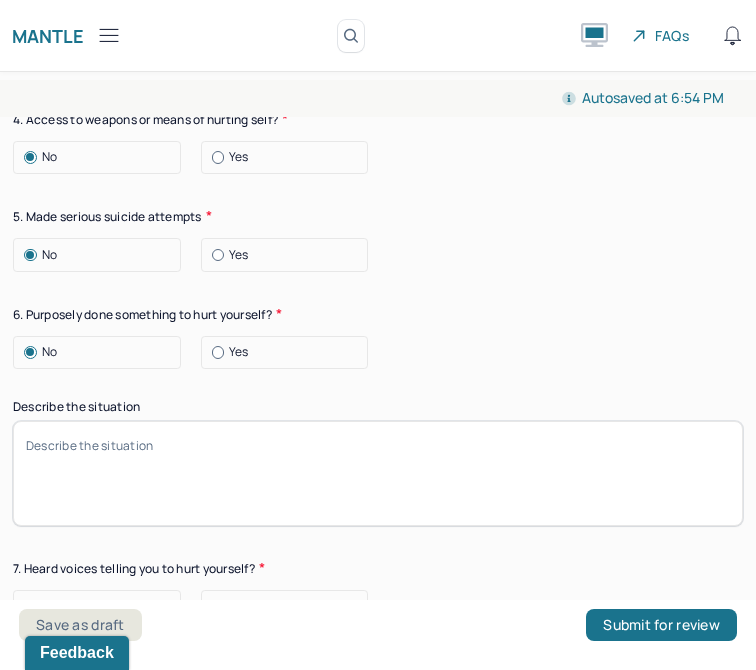 click on "Describe the situation" at bounding box center [378, 473] 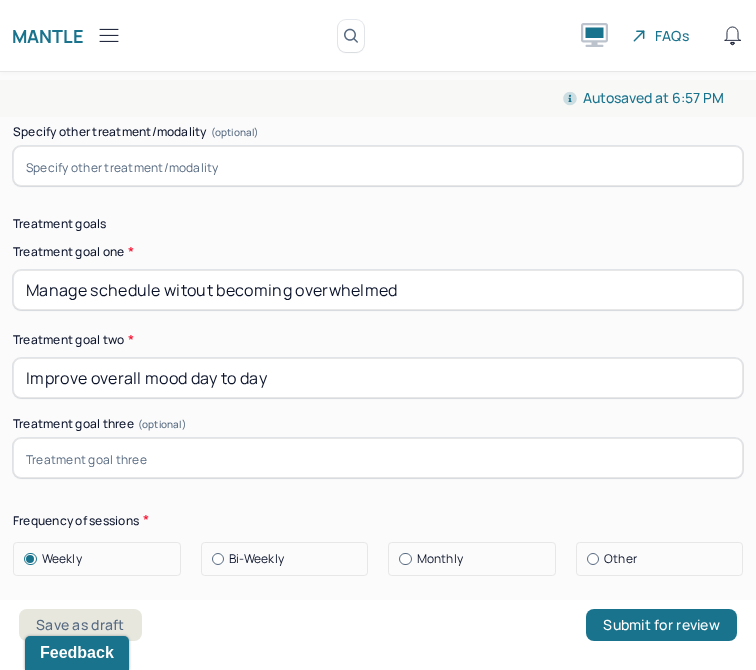 scroll, scrollTop: 11109, scrollLeft: 0, axis: vertical 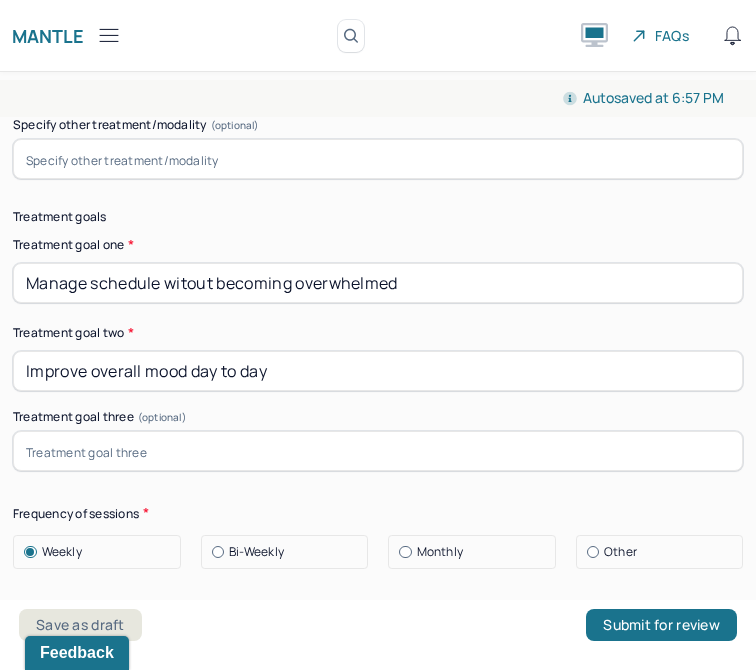 type on "cutting" 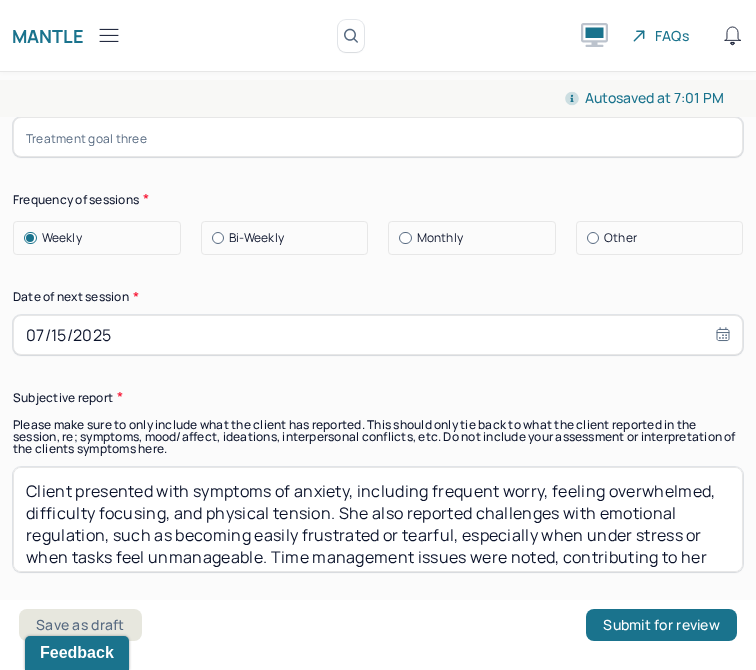 scroll, scrollTop: 11428, scrollLeft: 0, axis: vertical 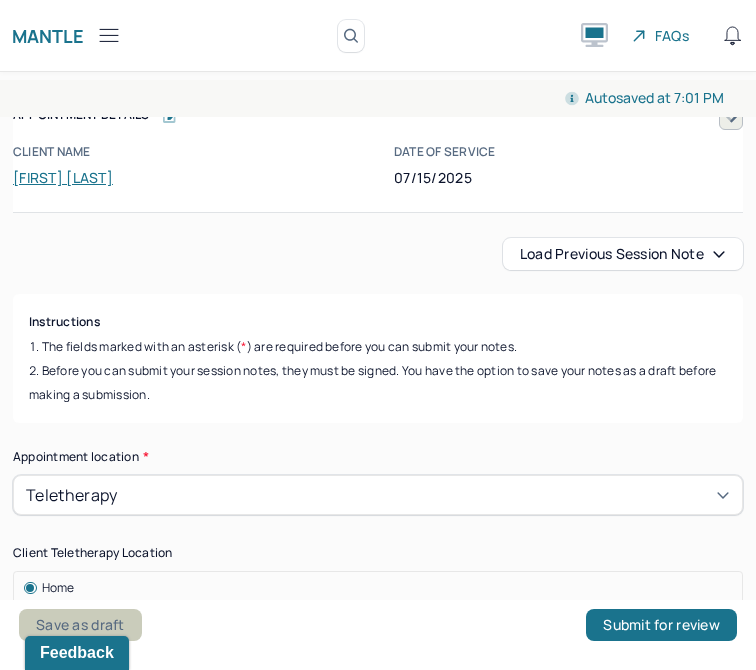 type on "Manage schedule without becoming overwhelmed" 